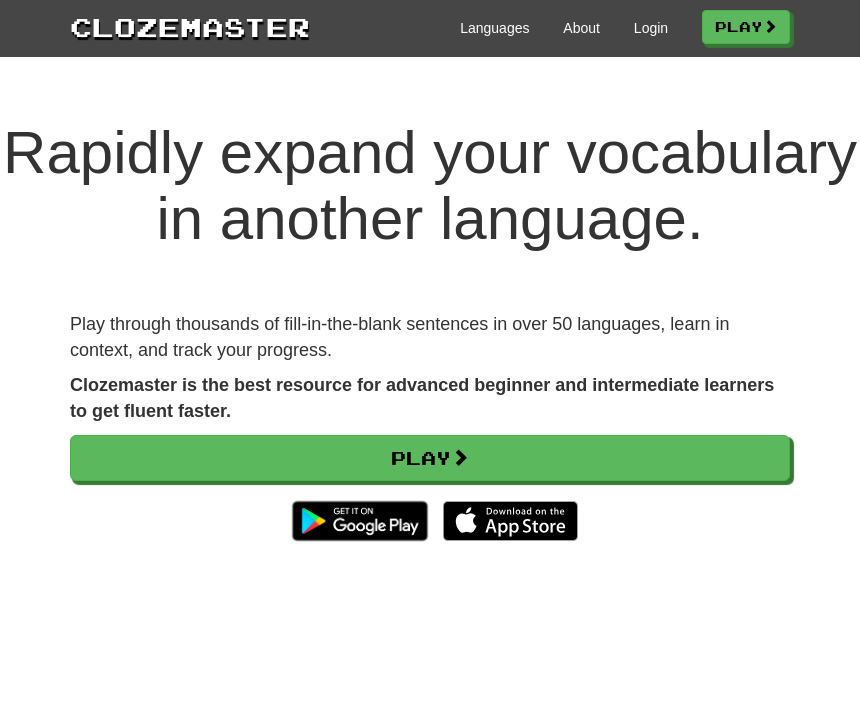 scroll, scrollTop: 0, scrollLeft: 0, axis: both 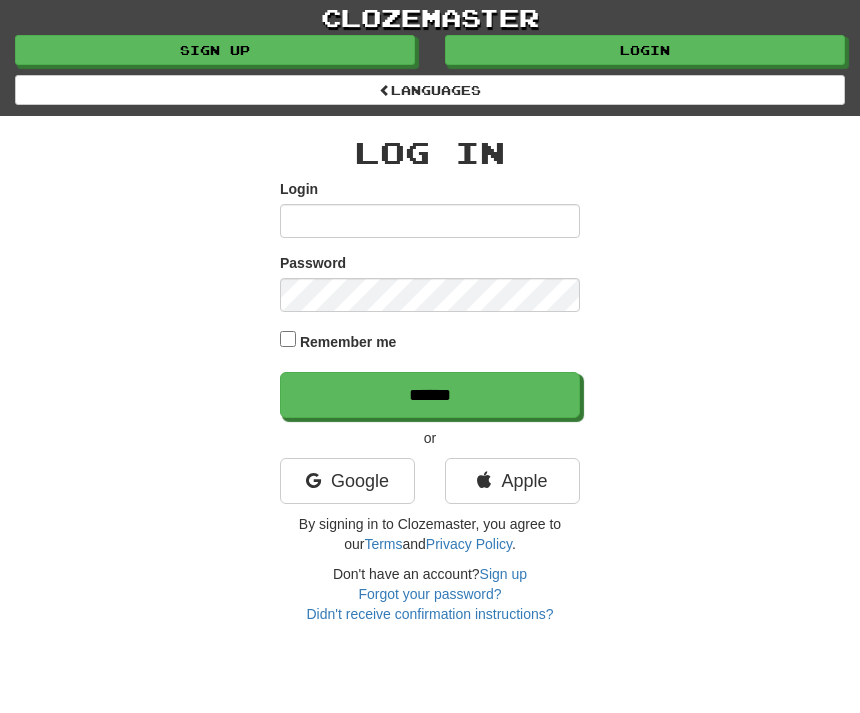 click on "Login" at bounding box center [430, 221] 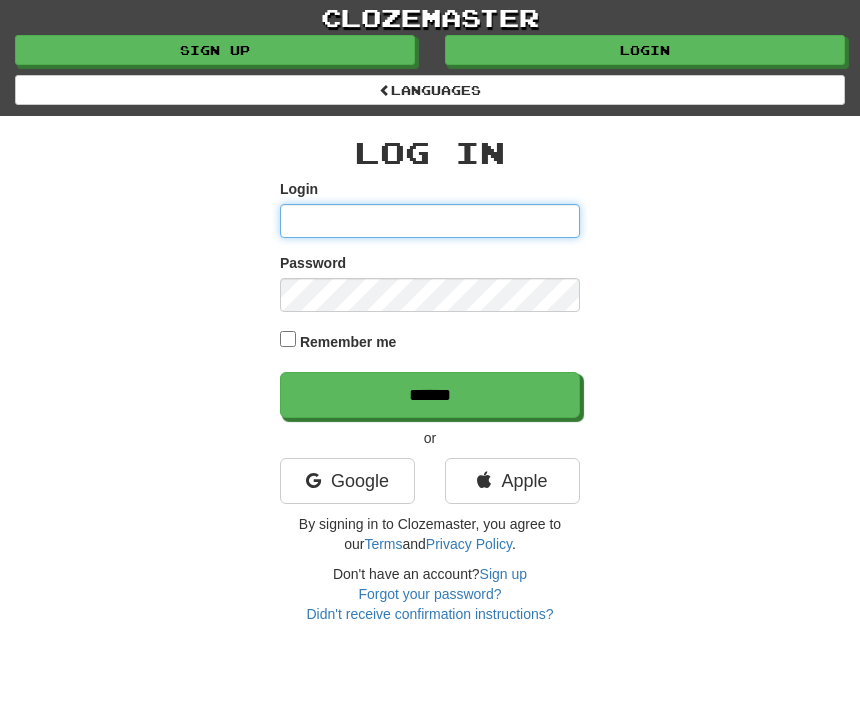 click on "Login" at bounding box center [430, 221] 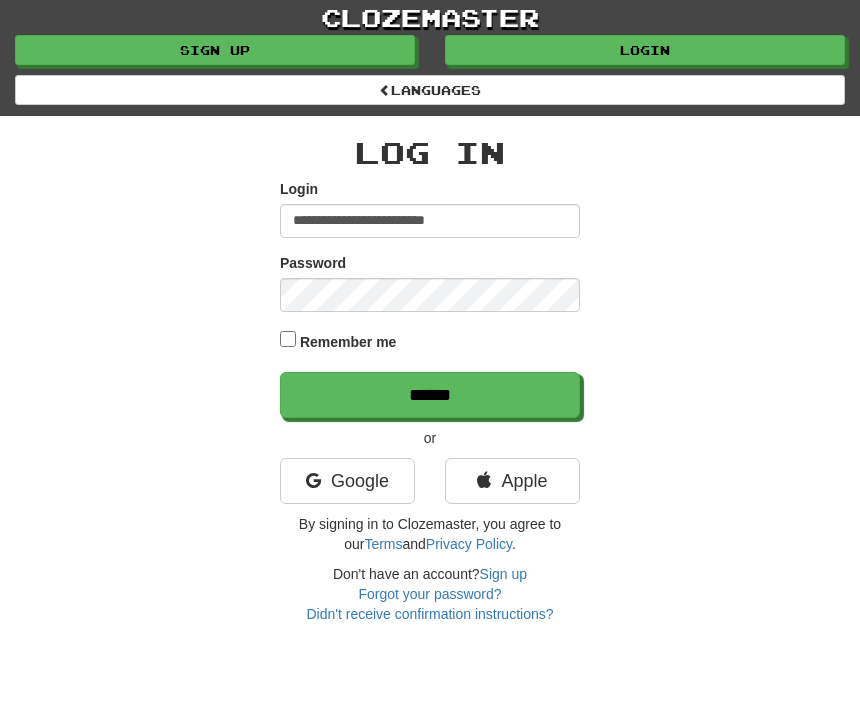 click on "******" at bounding box center (430, 395) 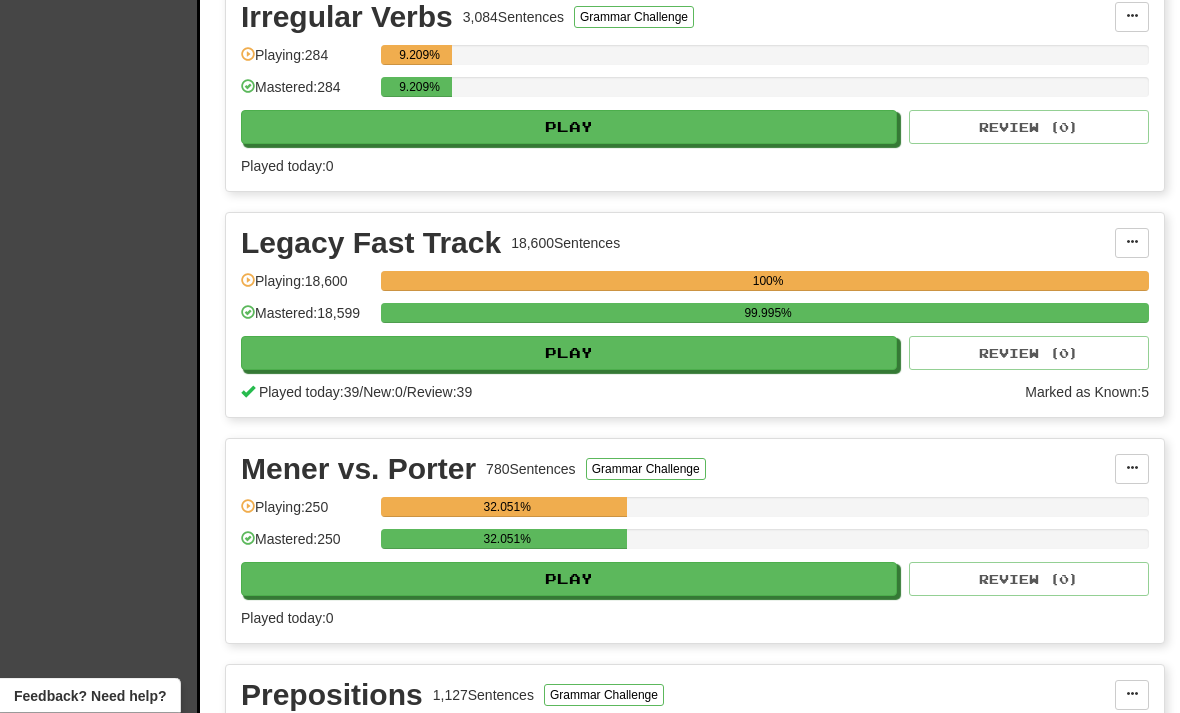 scroll, scrollTop: 1627, scrollLeft: 0, axis: vertical 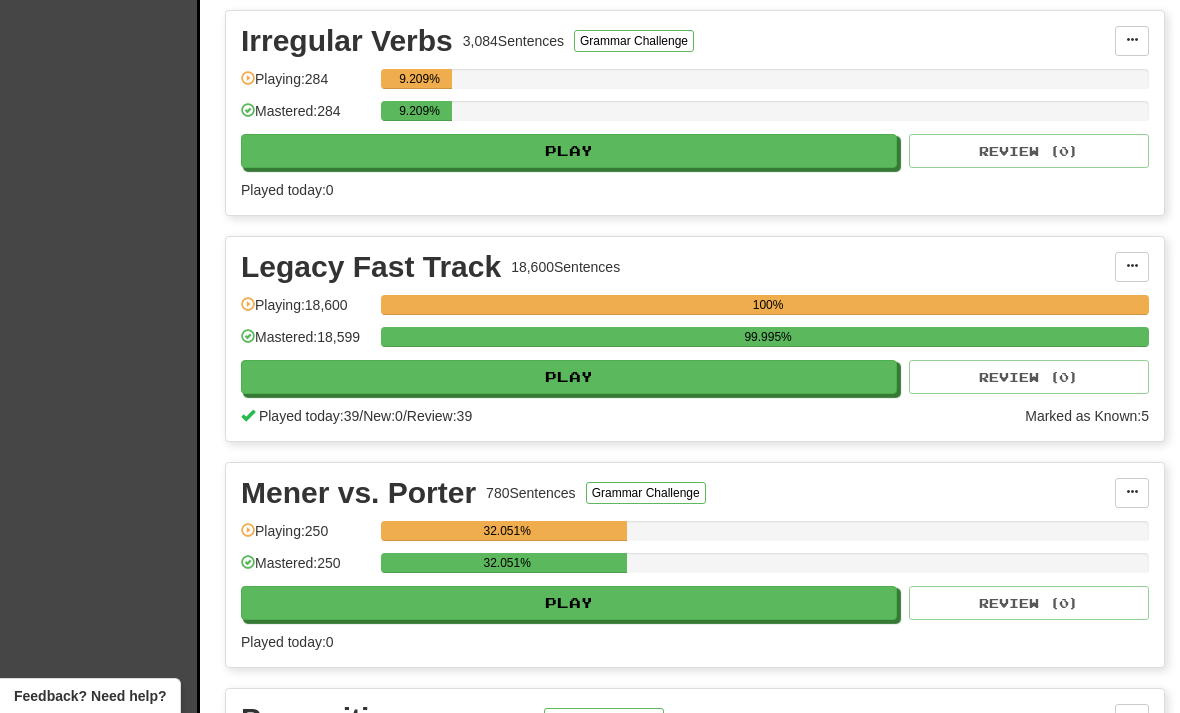 click on "Play" at bounding box center (569, 377) 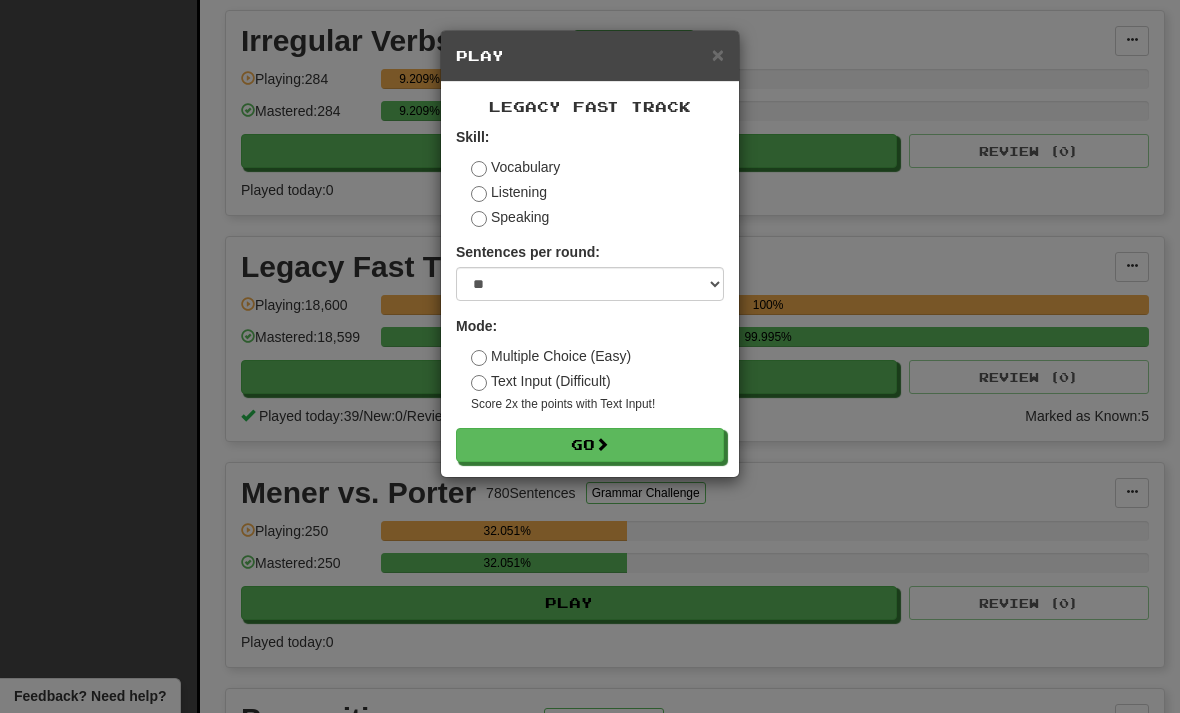 click on "Go" at bounding box center (590, 445) 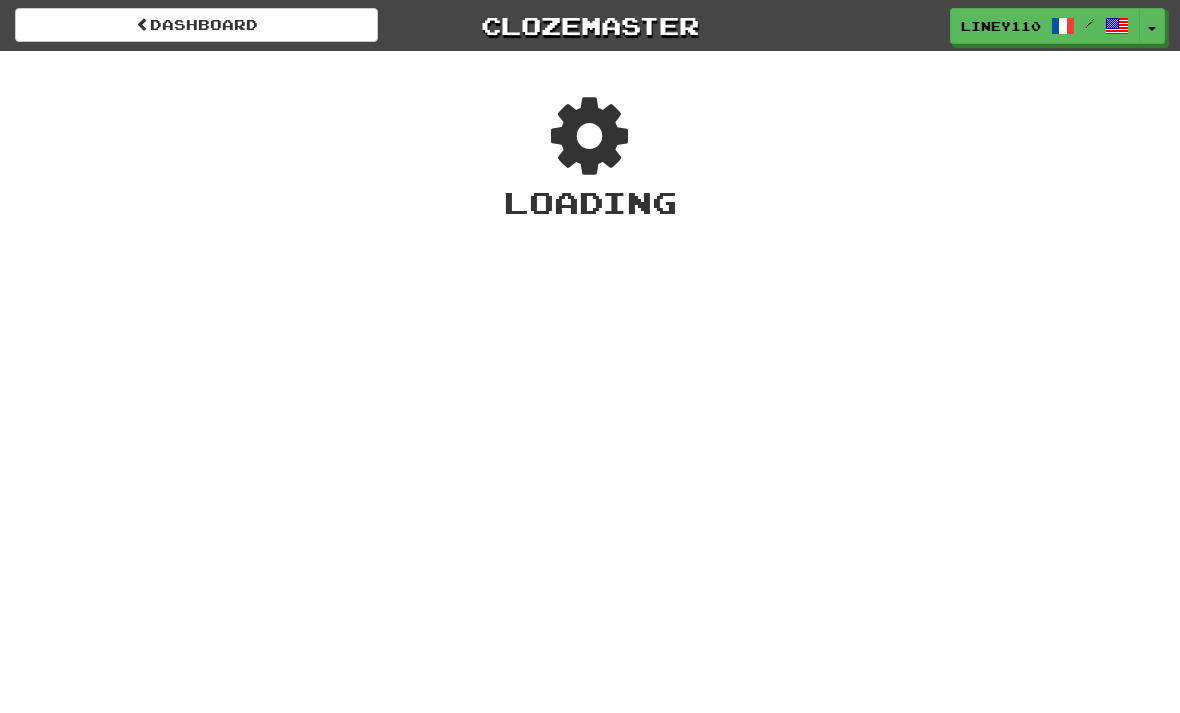 scroll, scrollTop: 0, scrollLeft: 0, axis: both 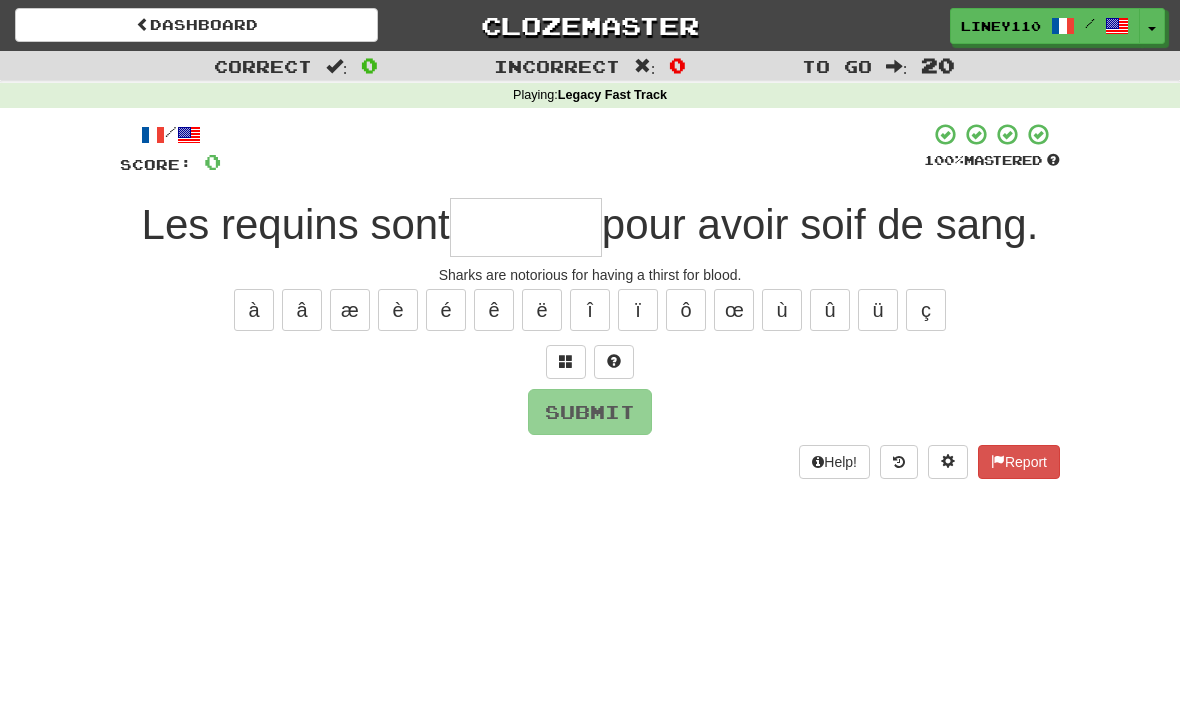 click at bounding box center [526, 227] 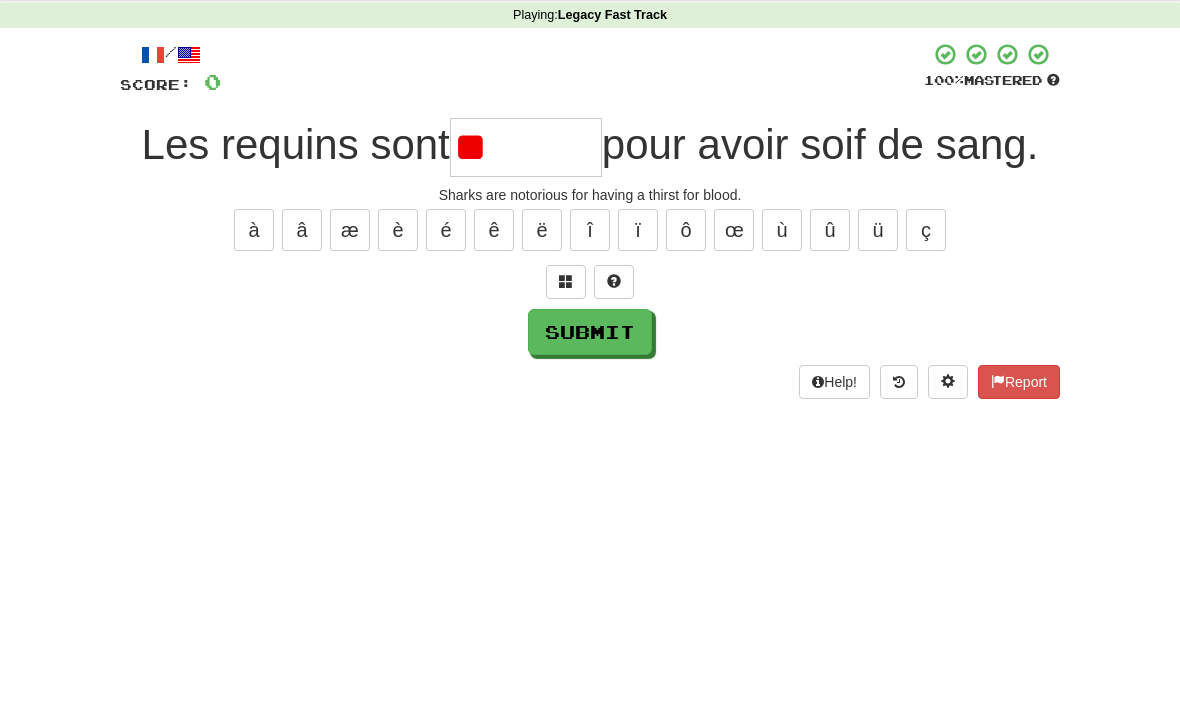 type on "*" 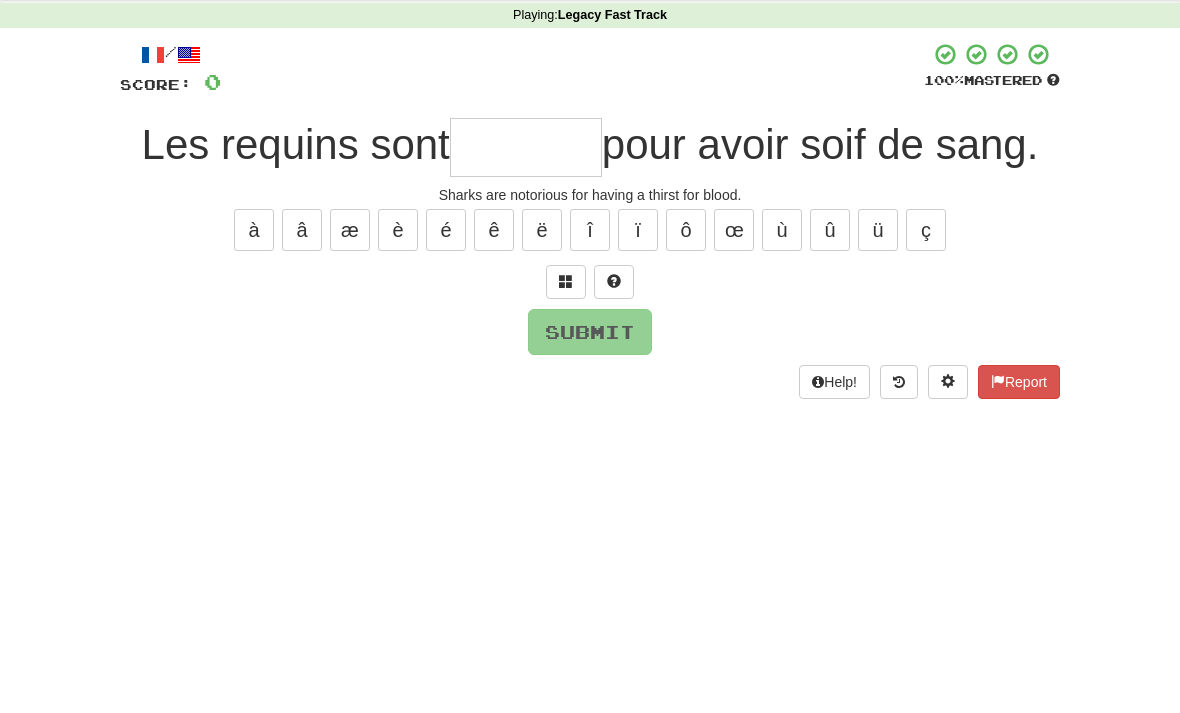 type on "*" 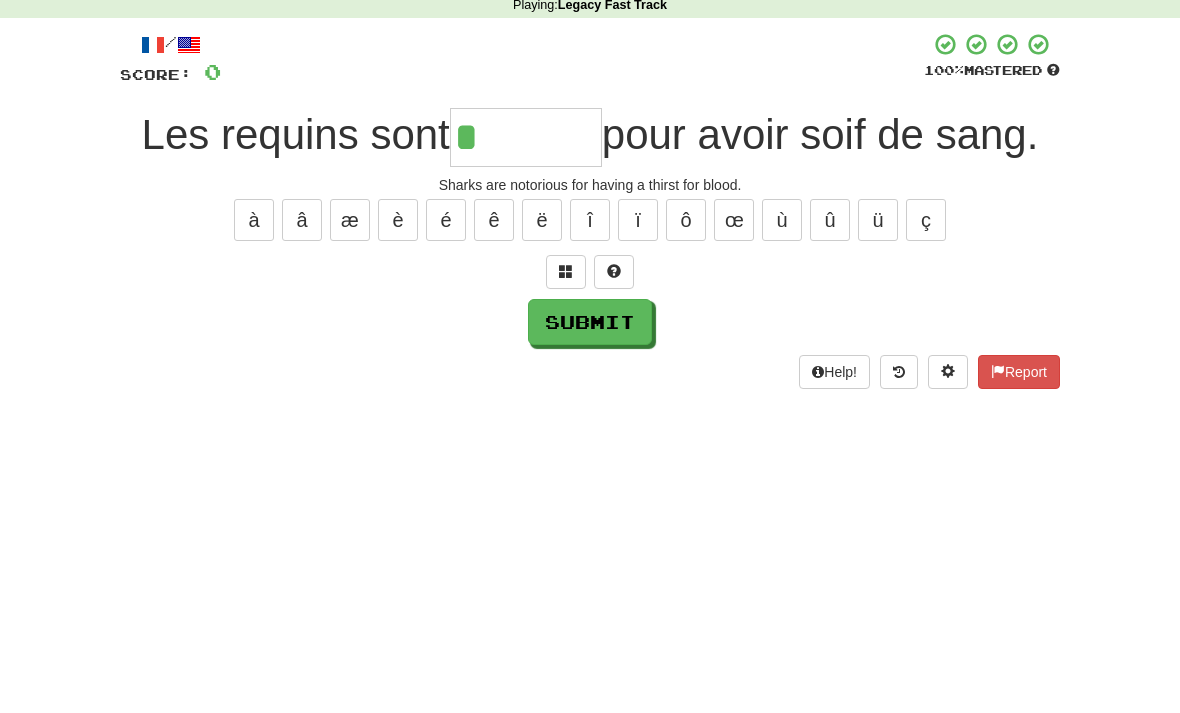 click on "à â æ è é ê ë î ï ô œ ù û ü ç" at bounding box center (590, 310) 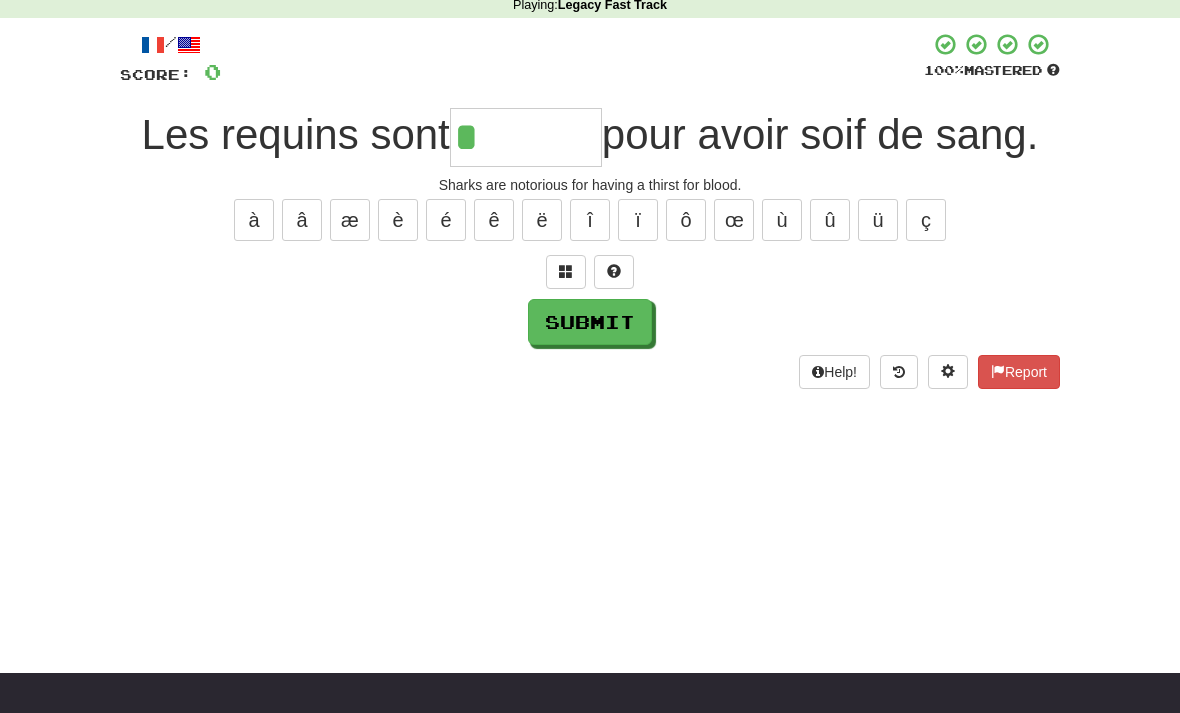 click on "é" at bounding box center [446, 220] 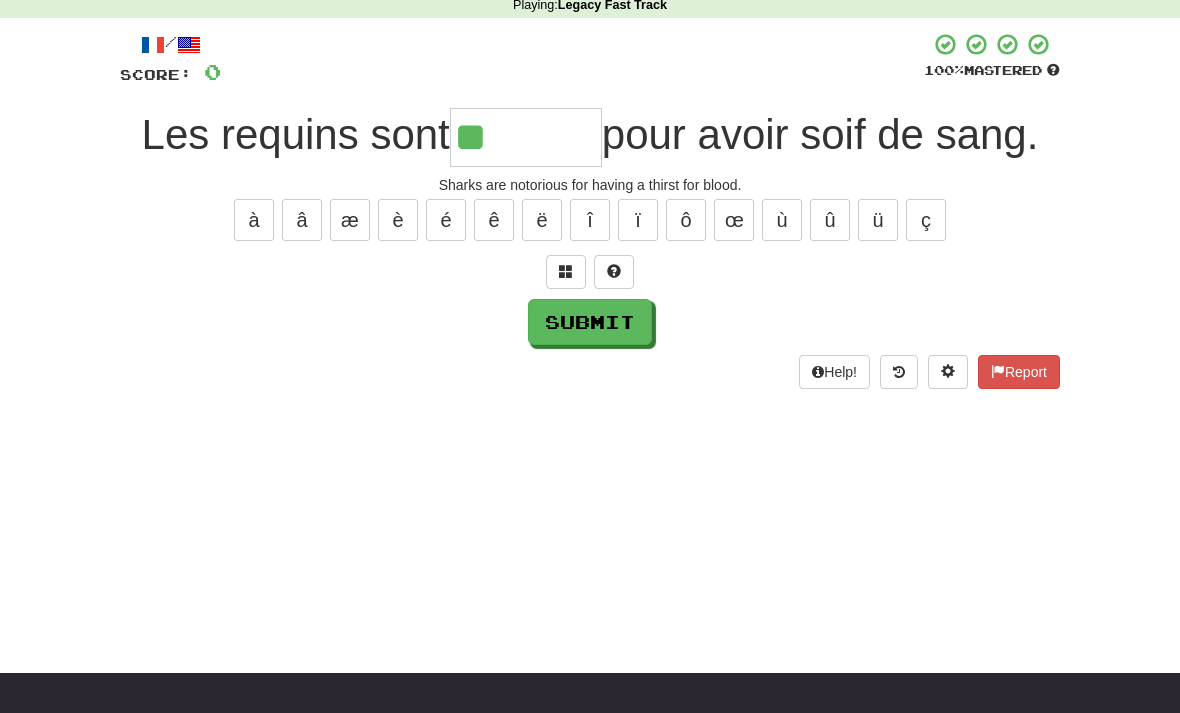 scroll, scrollTop: 89, scrollLeft: 0, axis: vertical 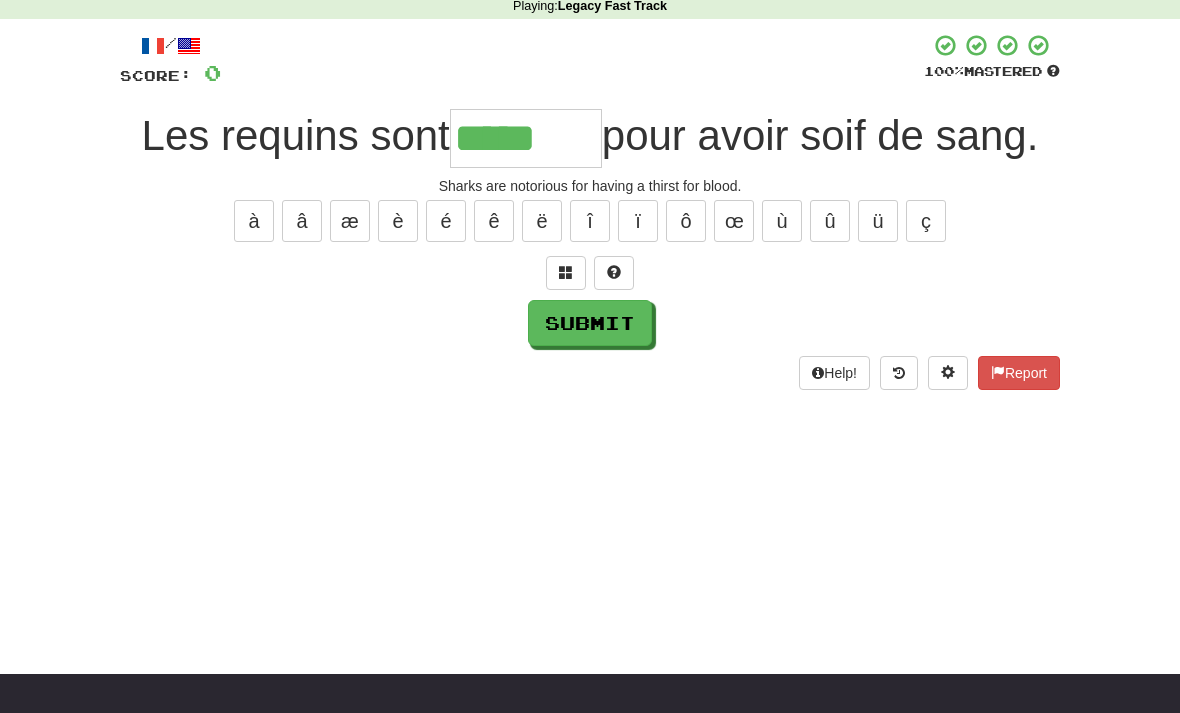click on "é" at bounding box center (446, 221) 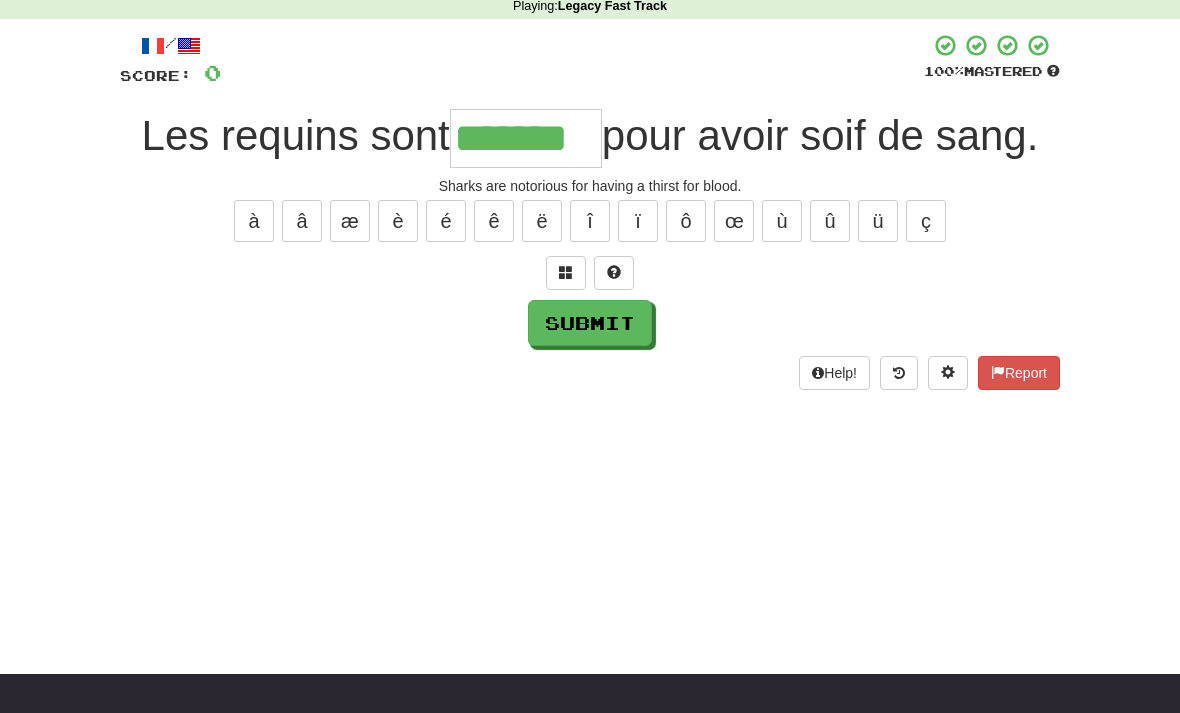 type on "*******" 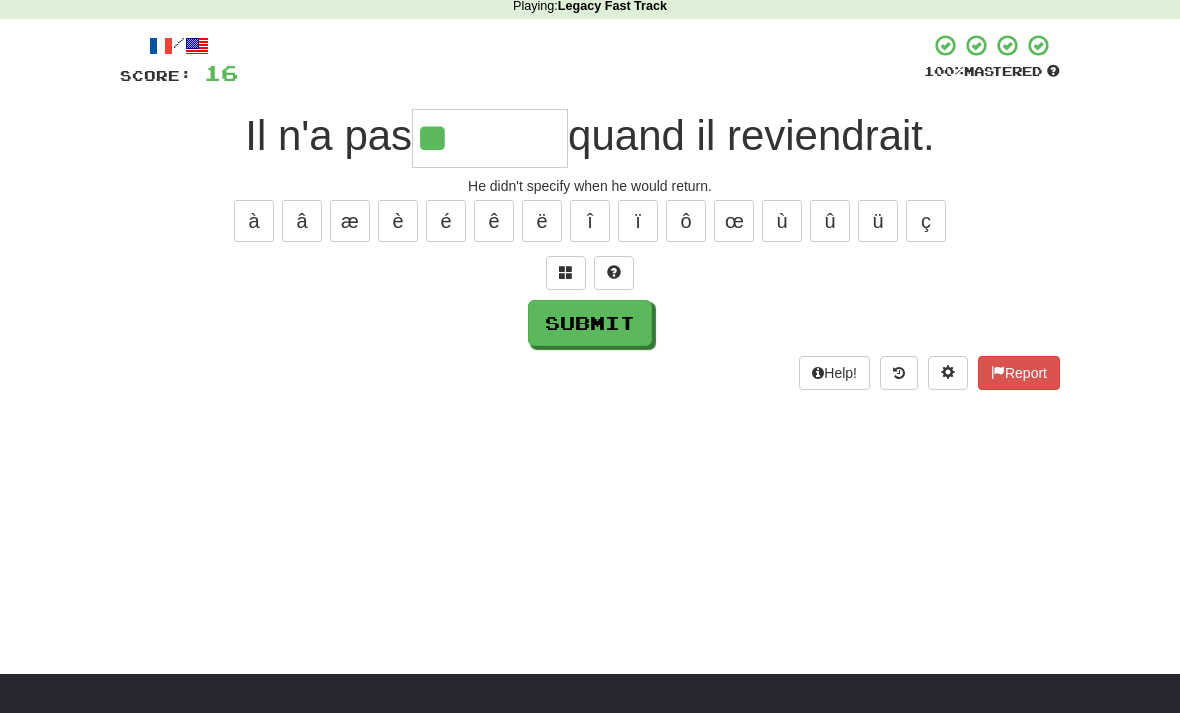 click on "é" at bounding box center (446, 221) 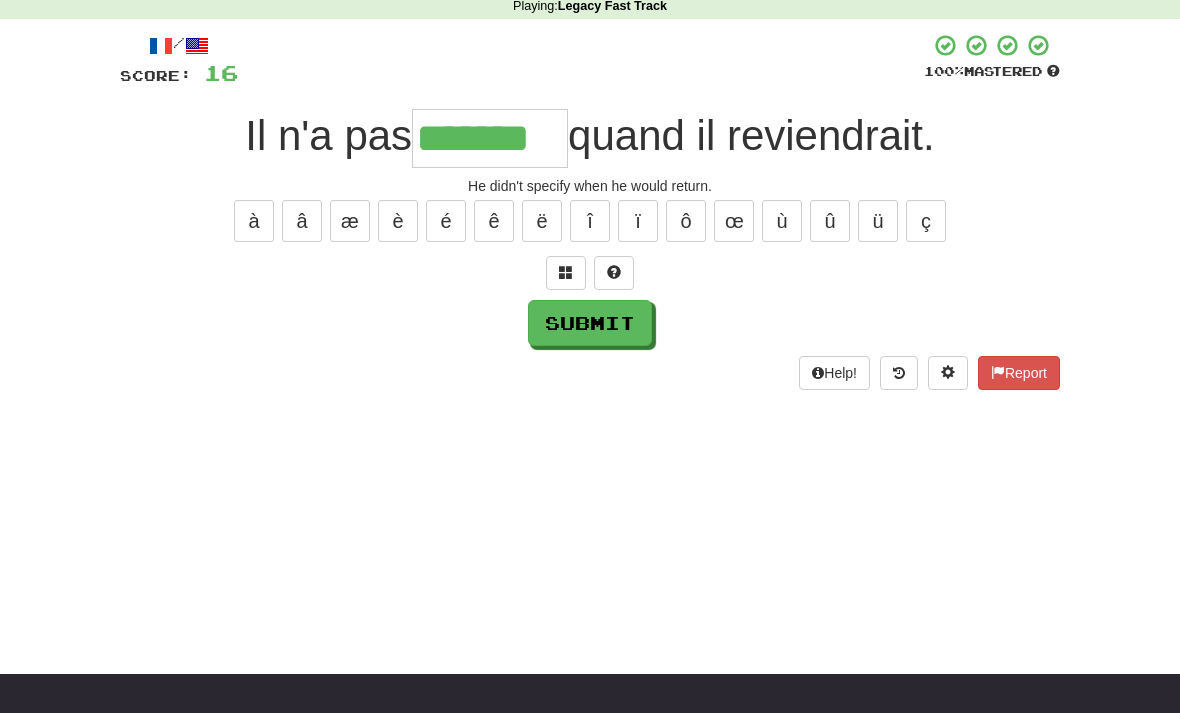 click on "é" at bounding box center [446, 221] 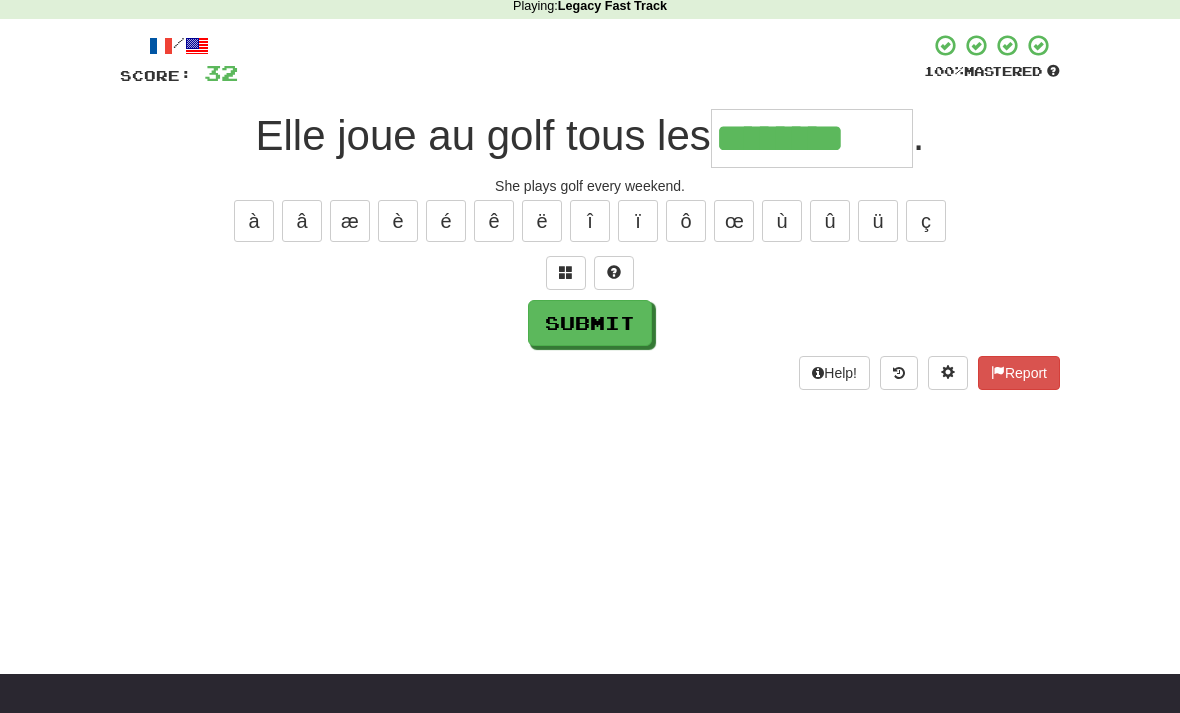 type on "********" 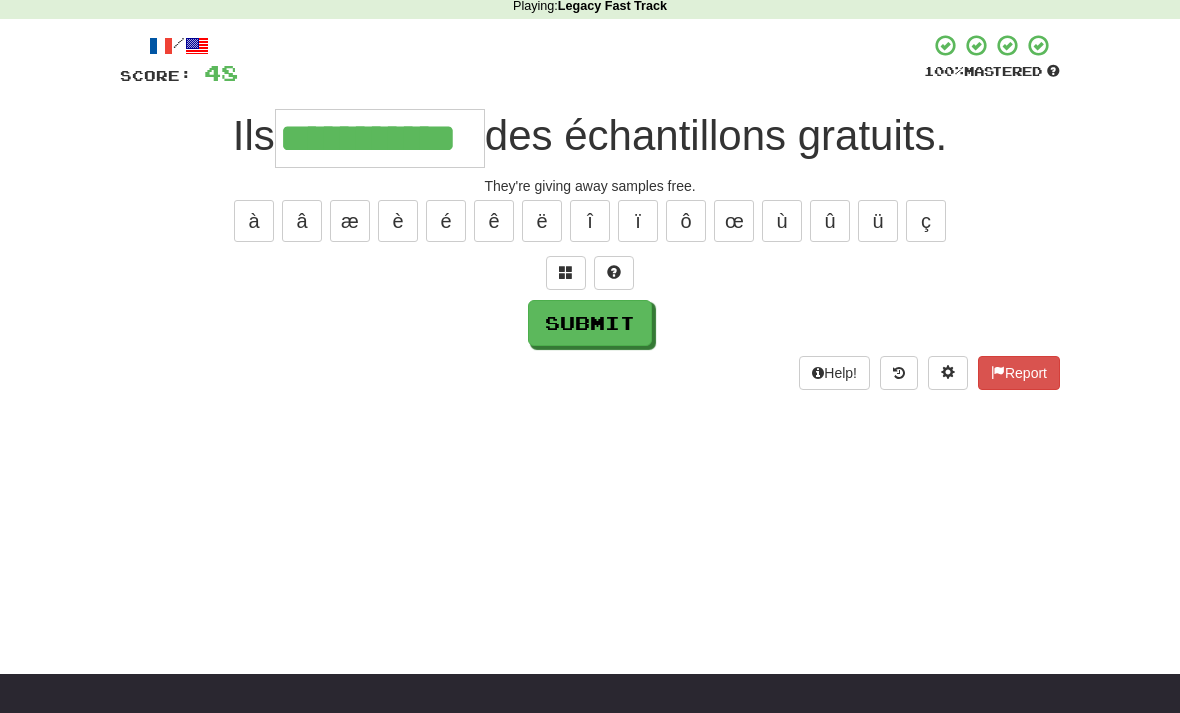 type on "**********" 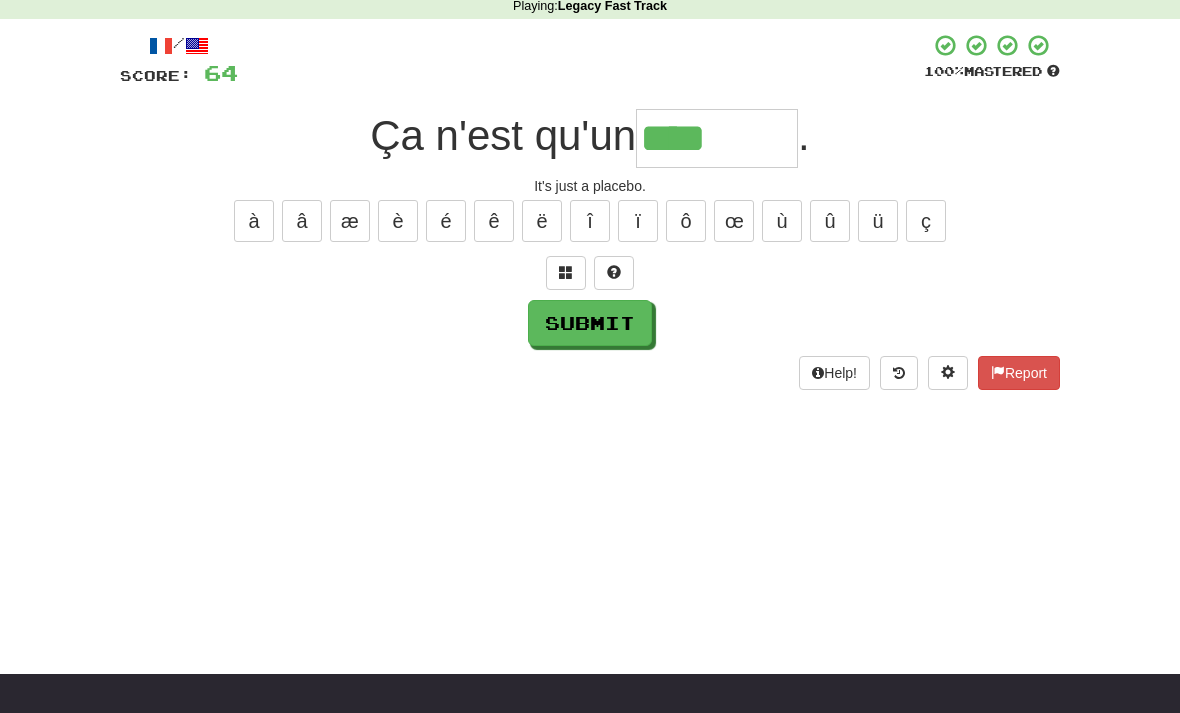 click on "é" at bounding box center [446, 221] 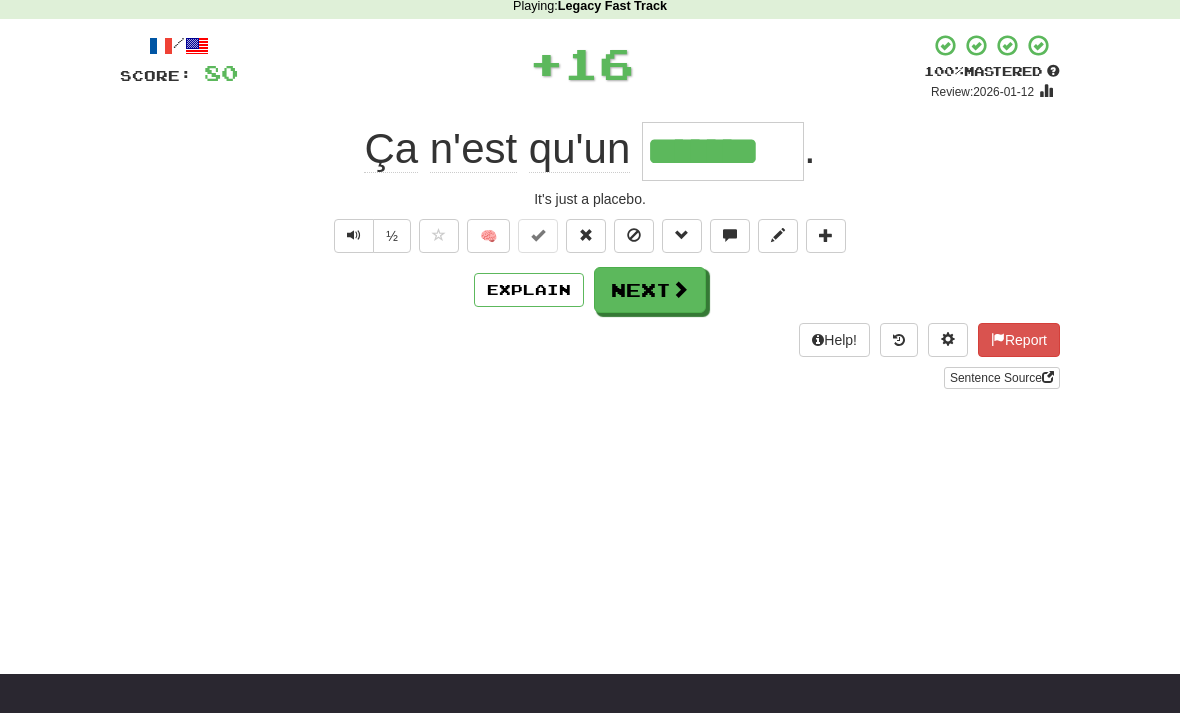 type on "*******" 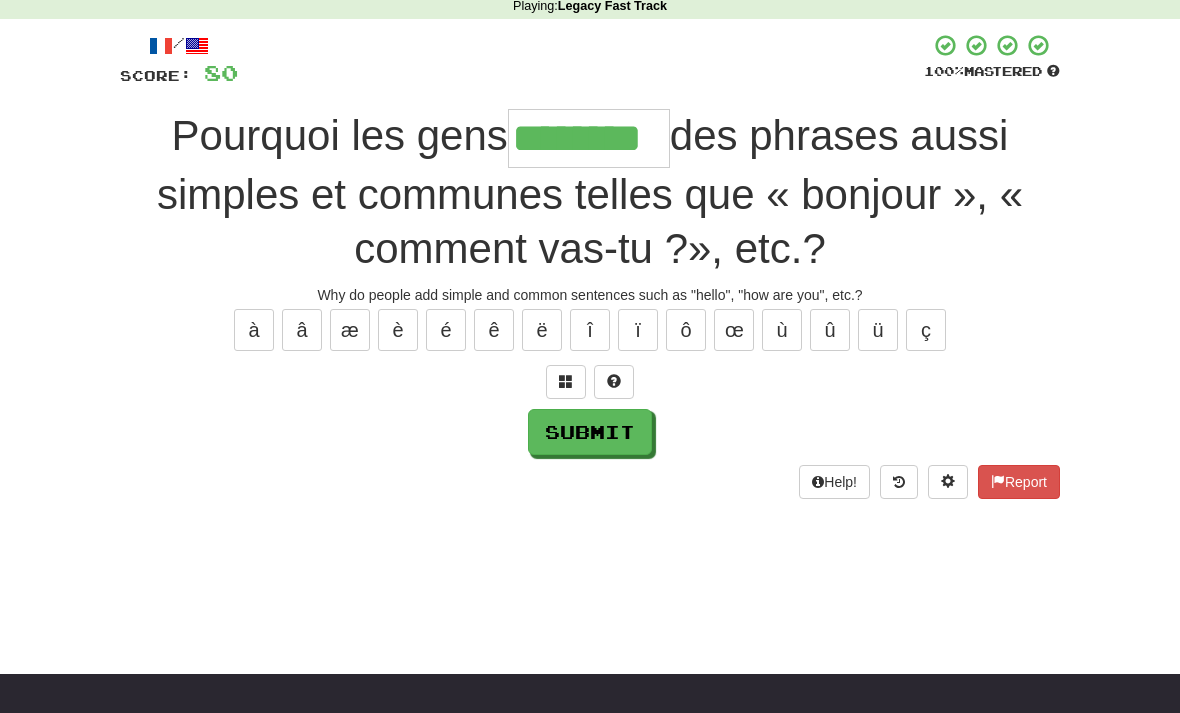 type on "********" 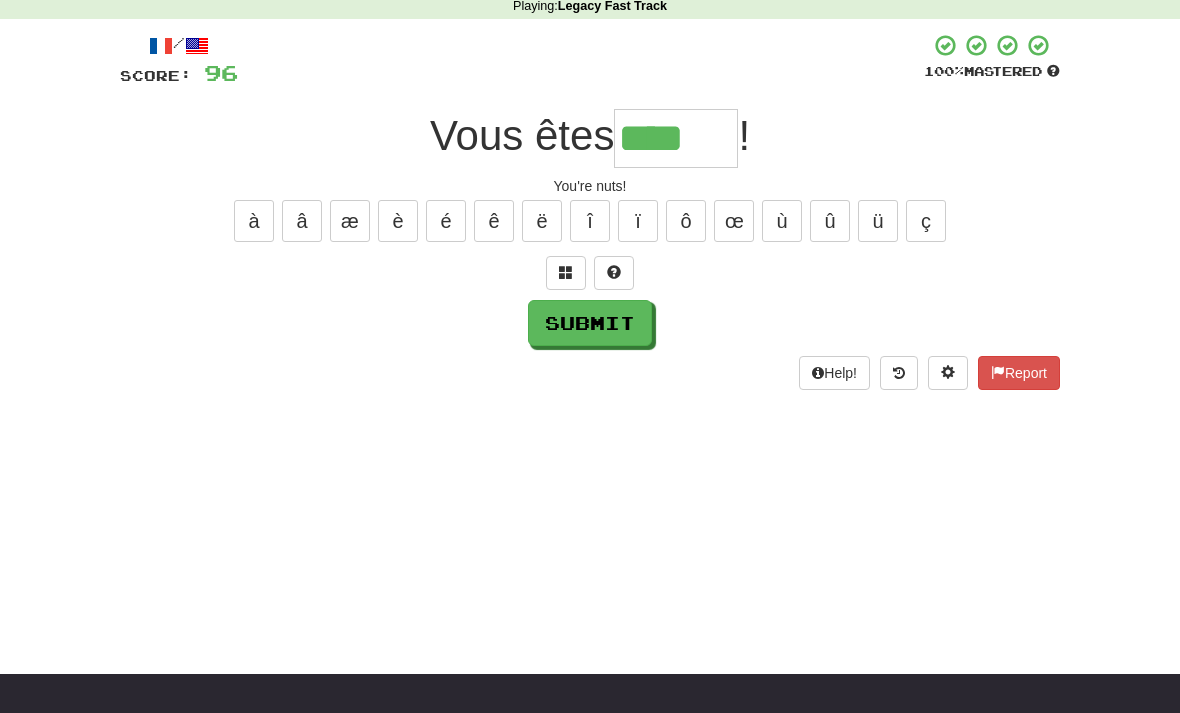 click on "é" at bounding box center [446, 221] 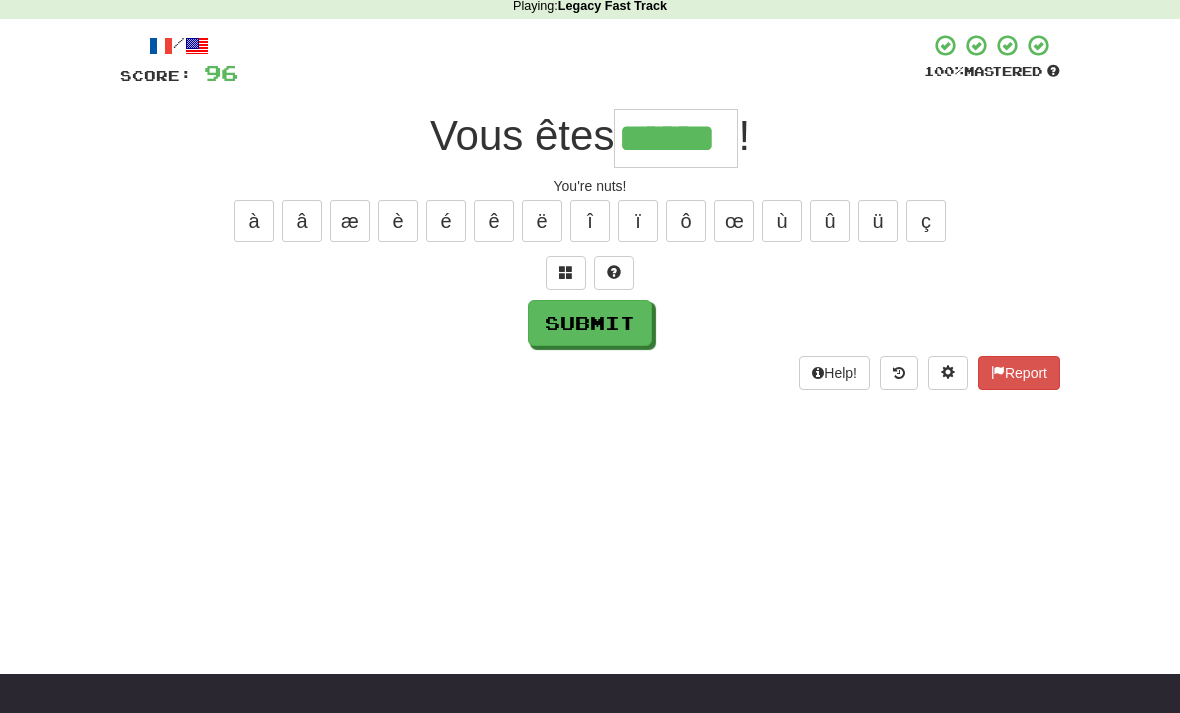 type on "******" 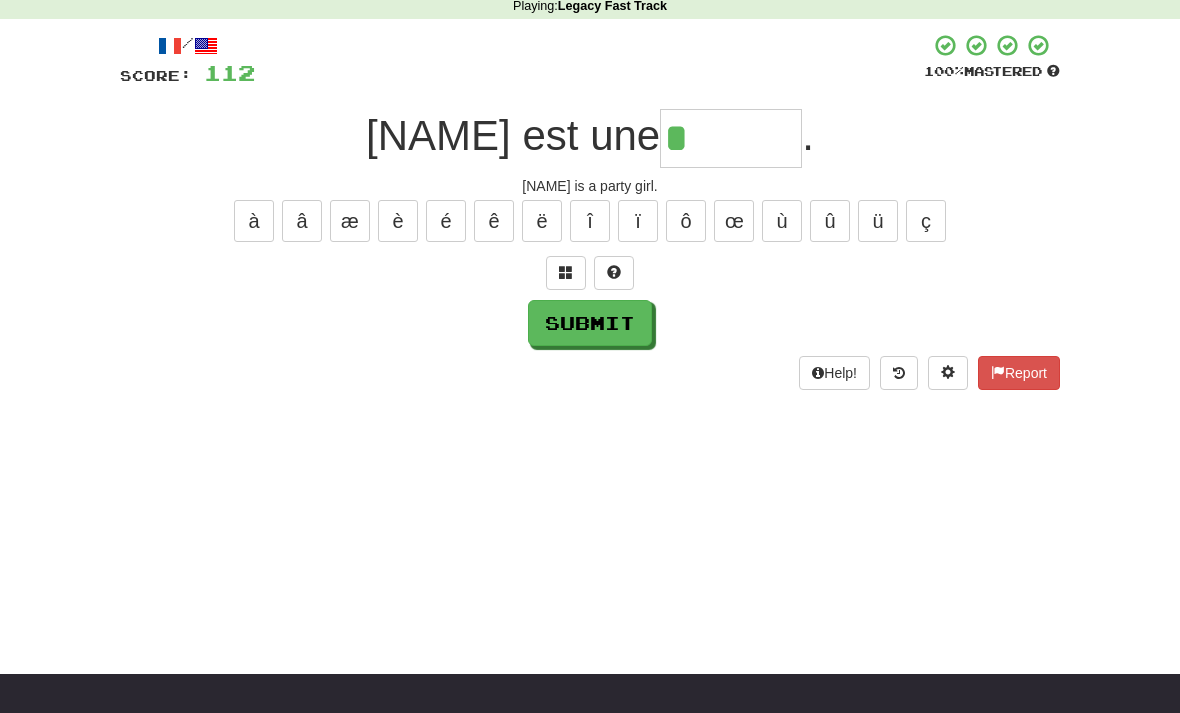 click on "ë" at bounding box center [542, 221] 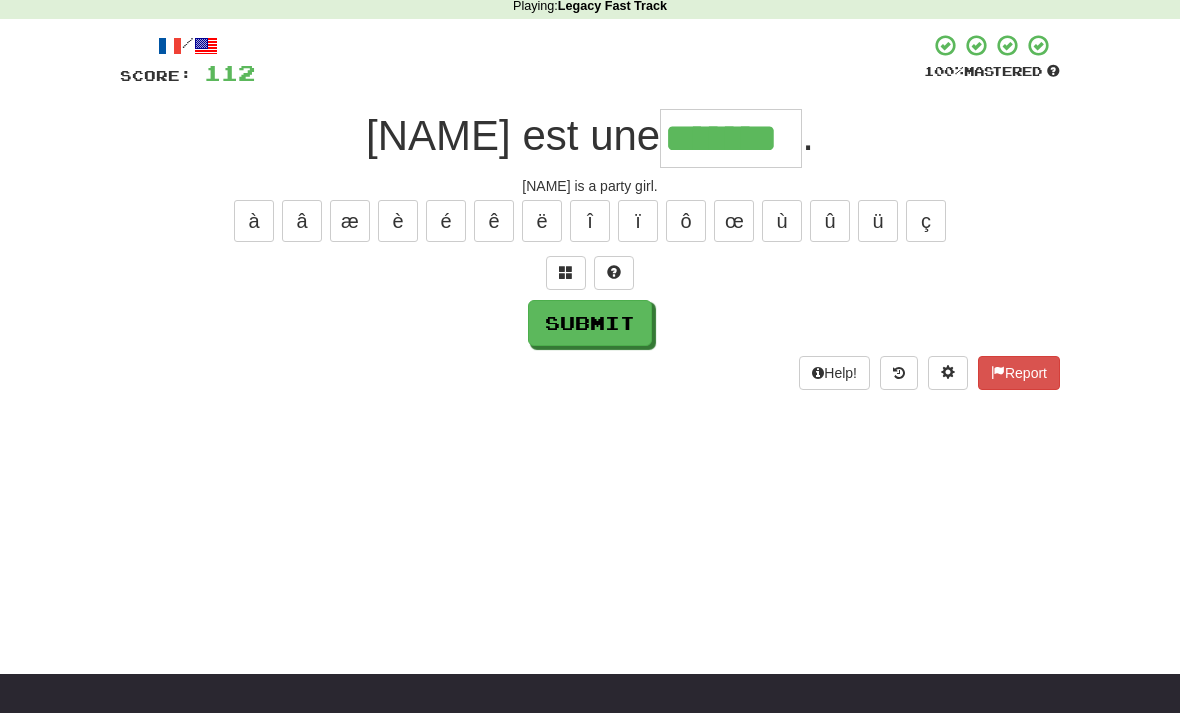 type on "*******" 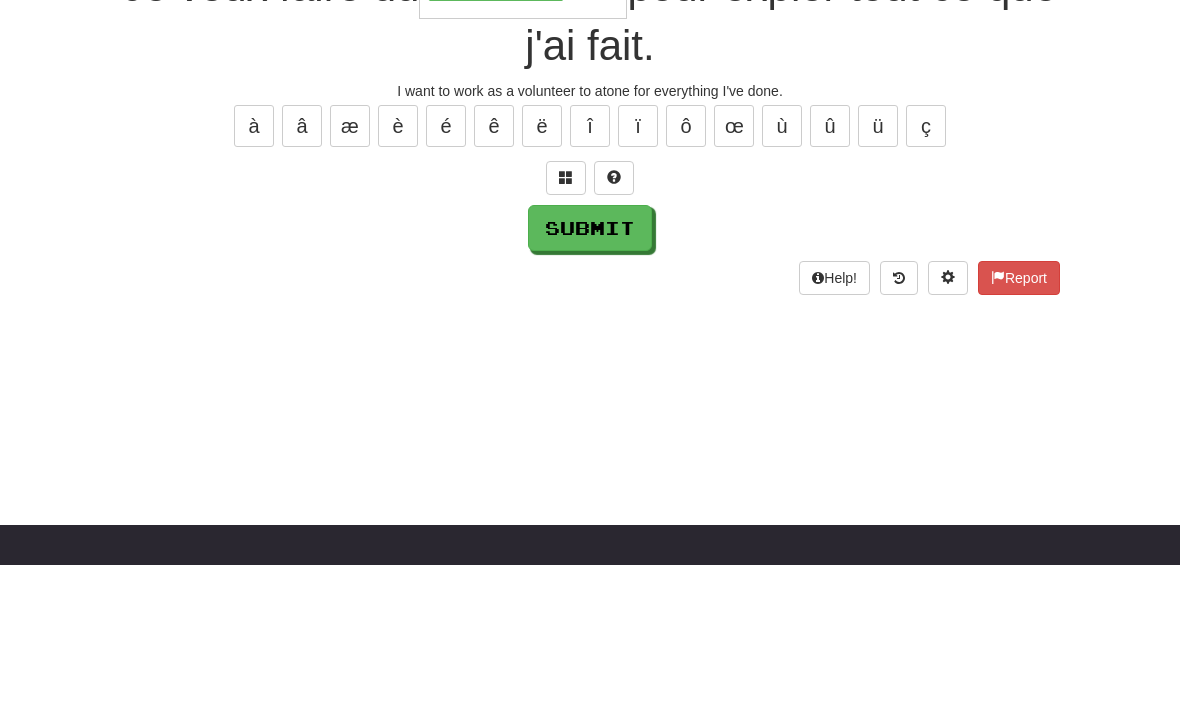 click at bounding box center [566, 326] 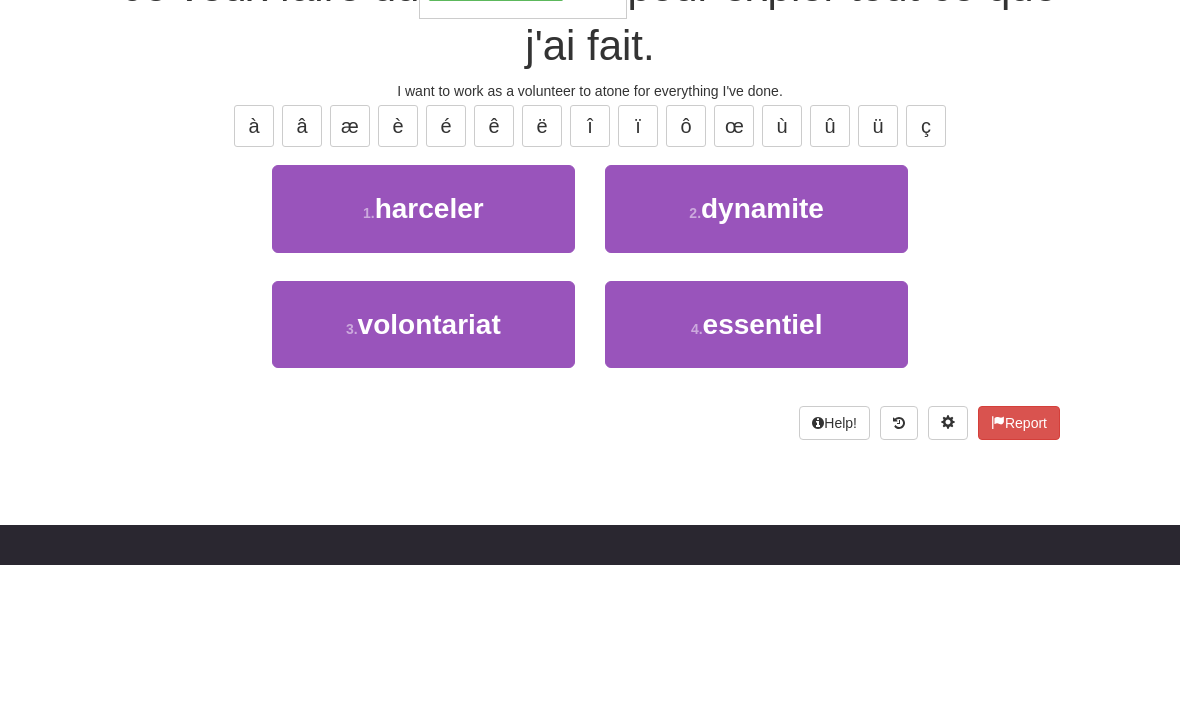 click on "volontariat" at bounding box center (429, 473) 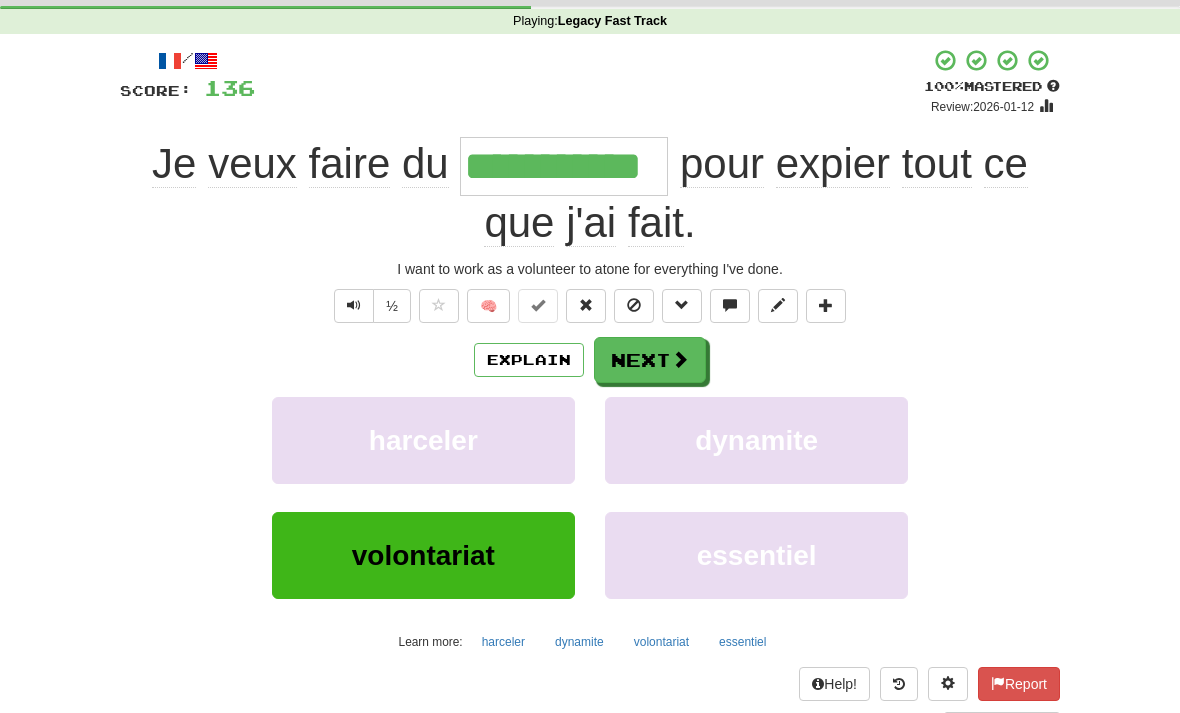 scroll, scrollTop: 74, scrollLeft: 0, axis: vertical 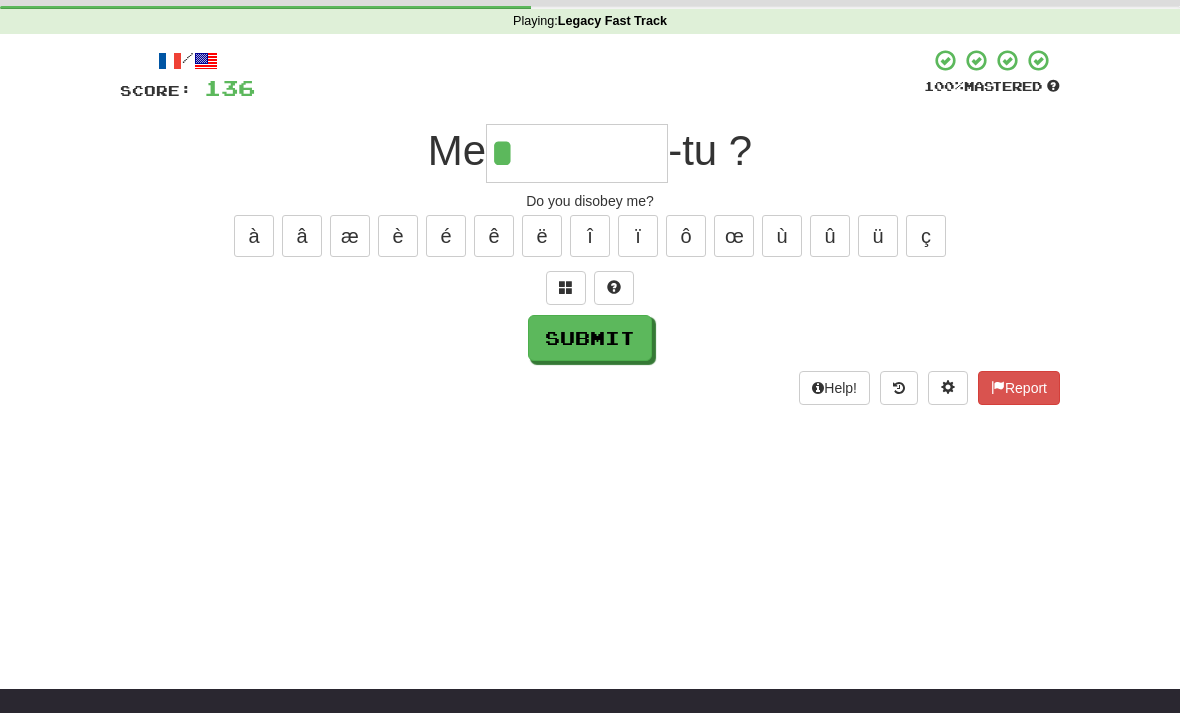 click on "é" at bounding box center [446, 236] 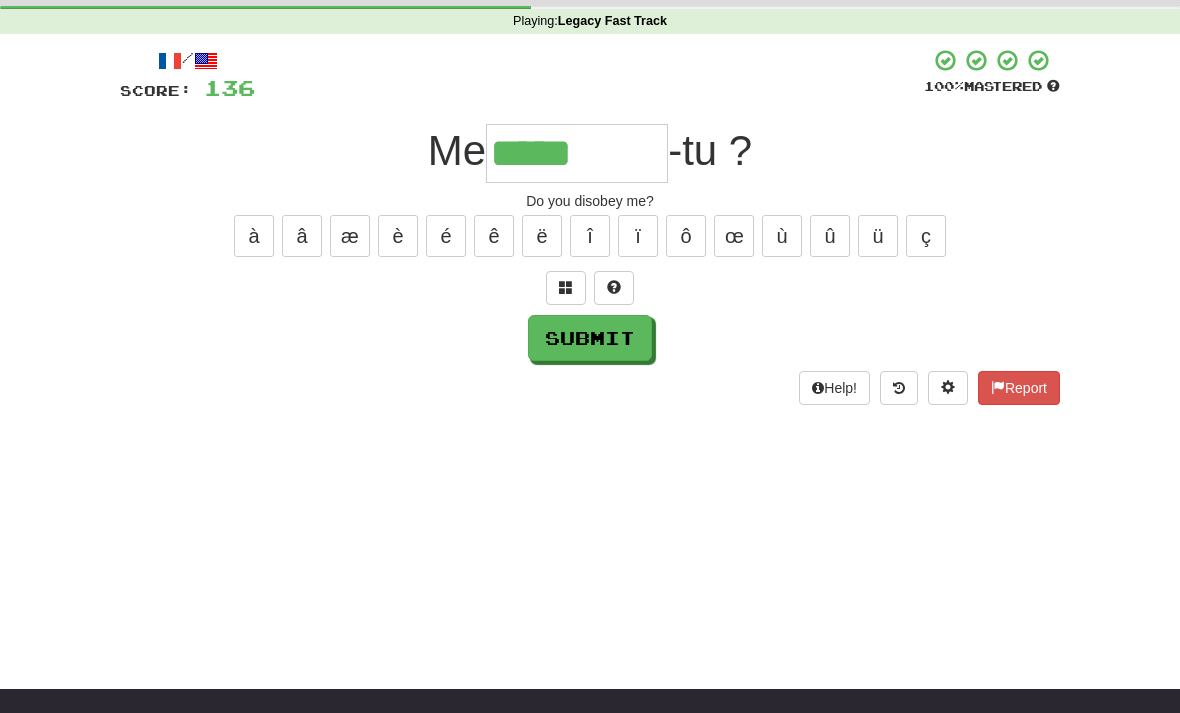 click on "é" at bounding box center [446, 236] 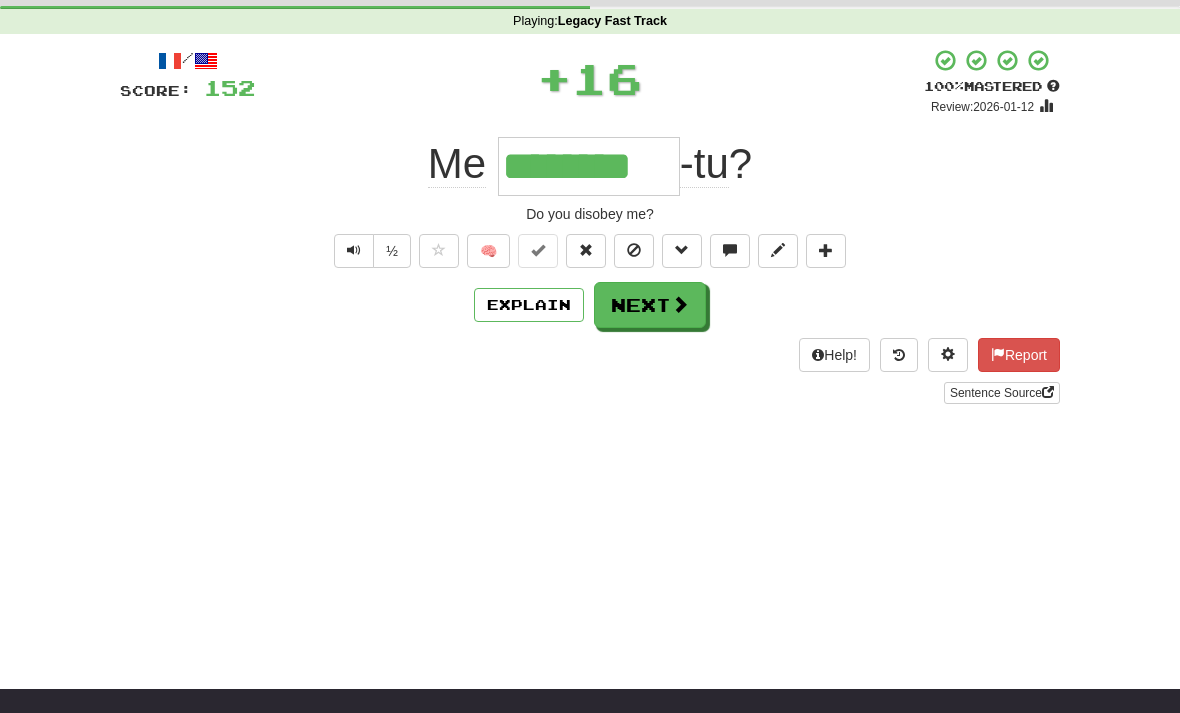 type on "********" 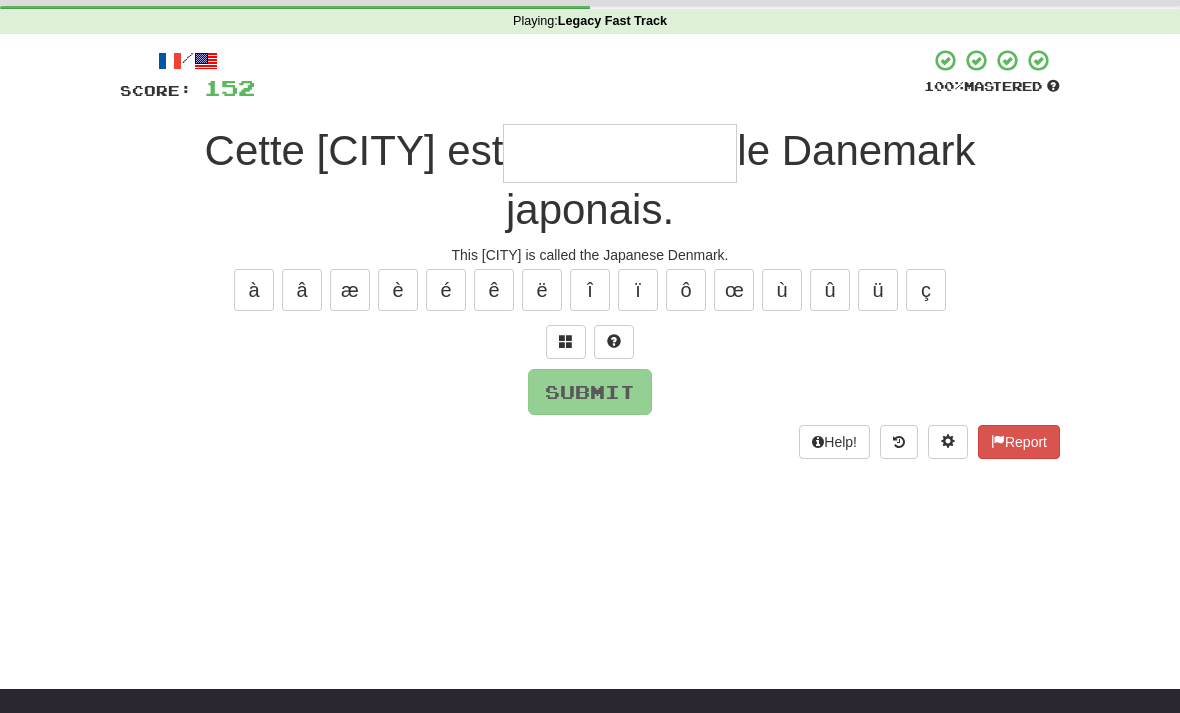 type on "*" 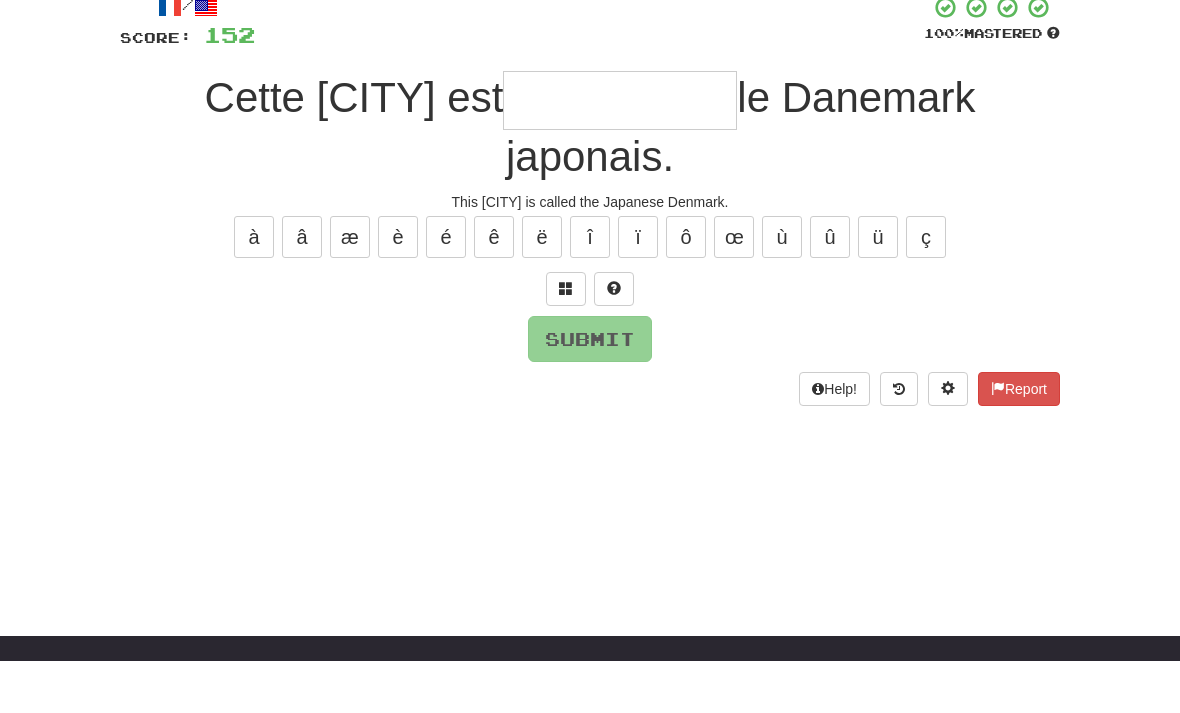 click at bounding box center [566, 341] 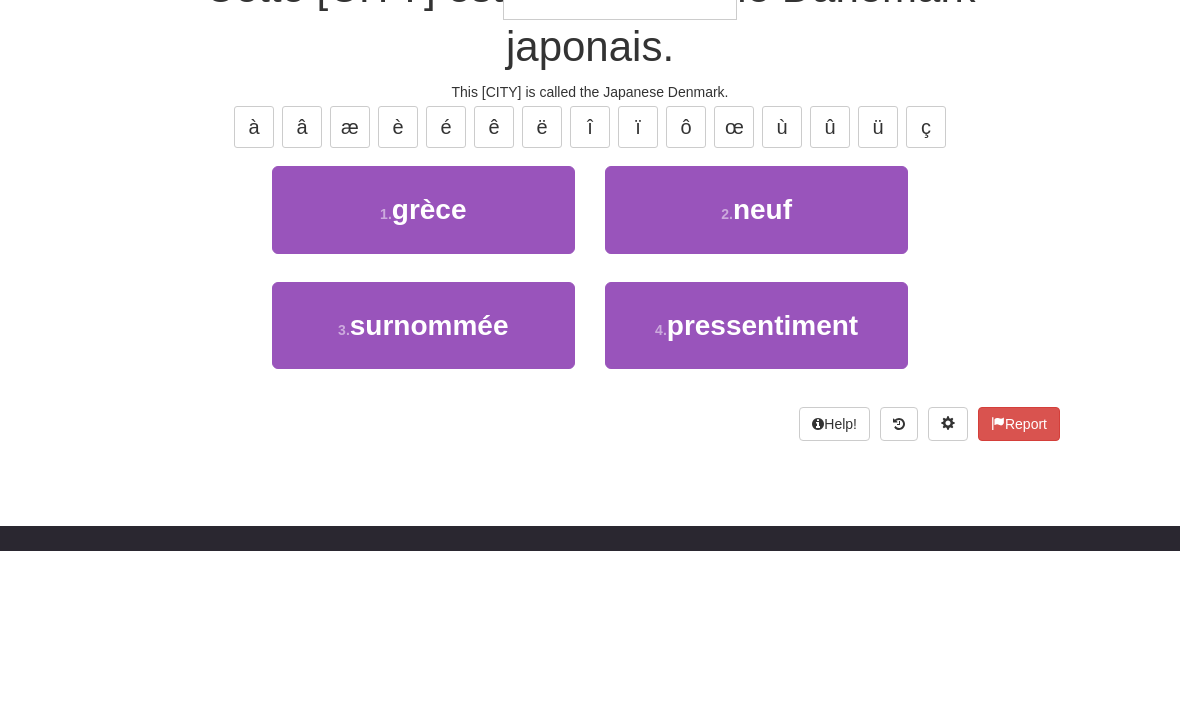 click on "surnommée" at bounding box center (429, 488) 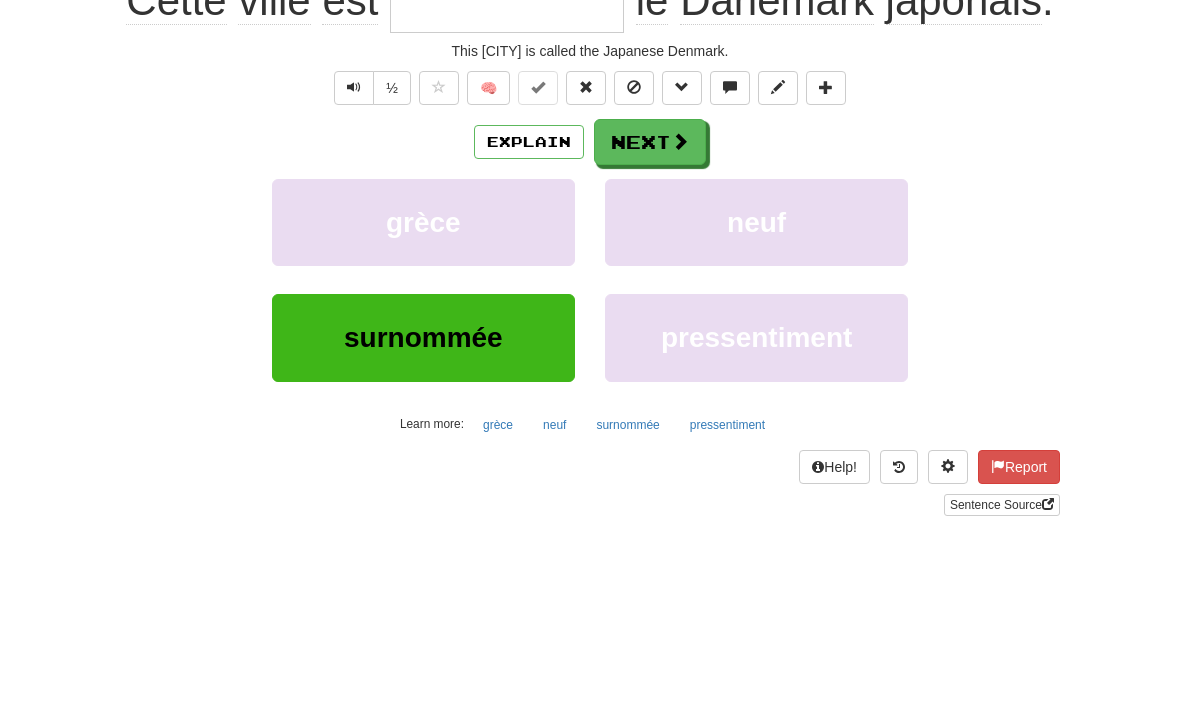 type on "*********" 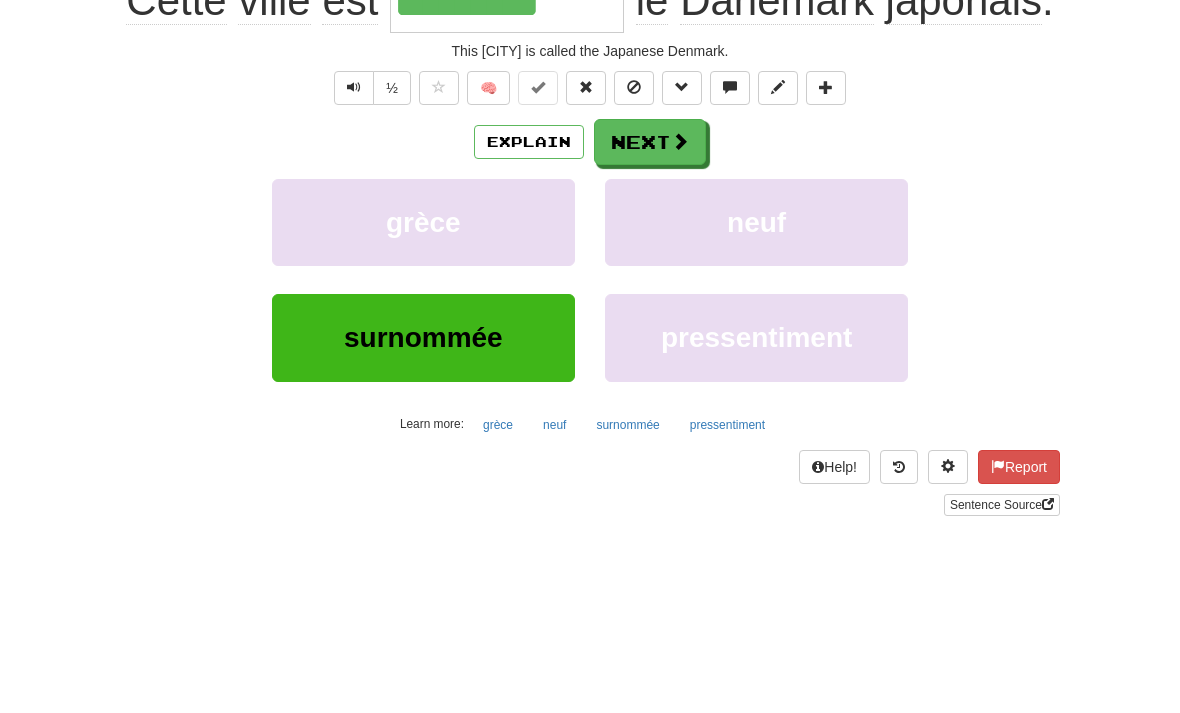 scroll, scrollTop: 237, scrollLeft: 0, axis: vertical 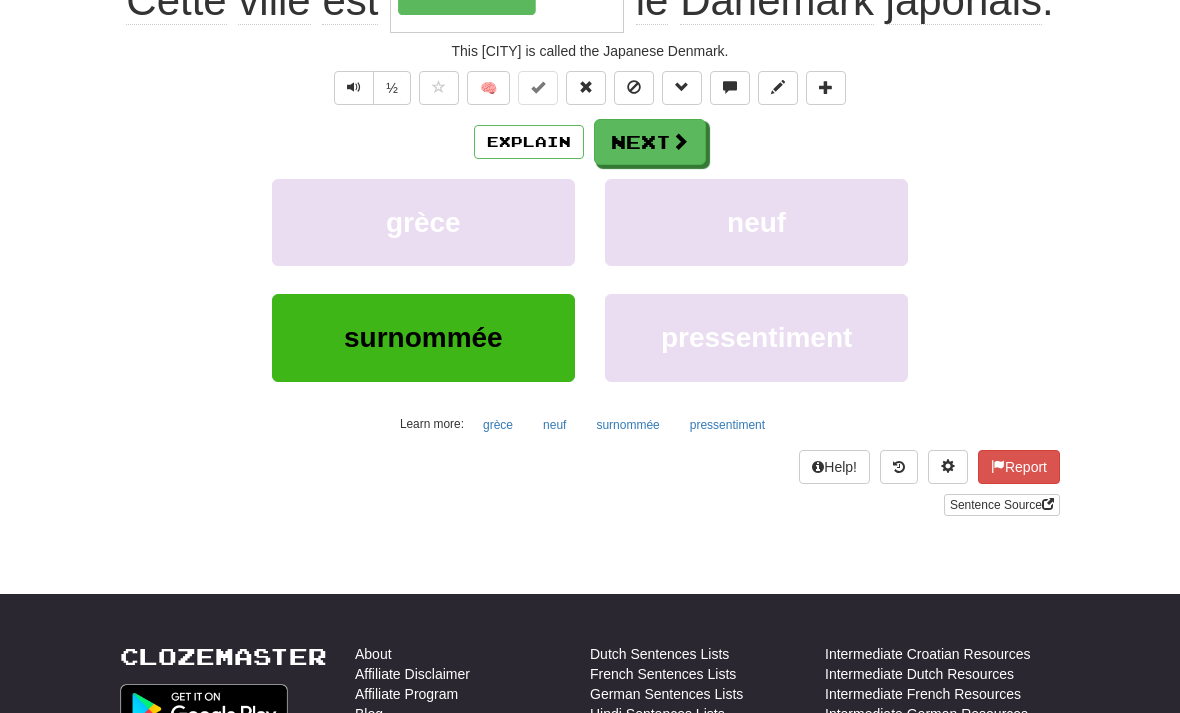 click on "Explain" at bounding box center (529, 142) 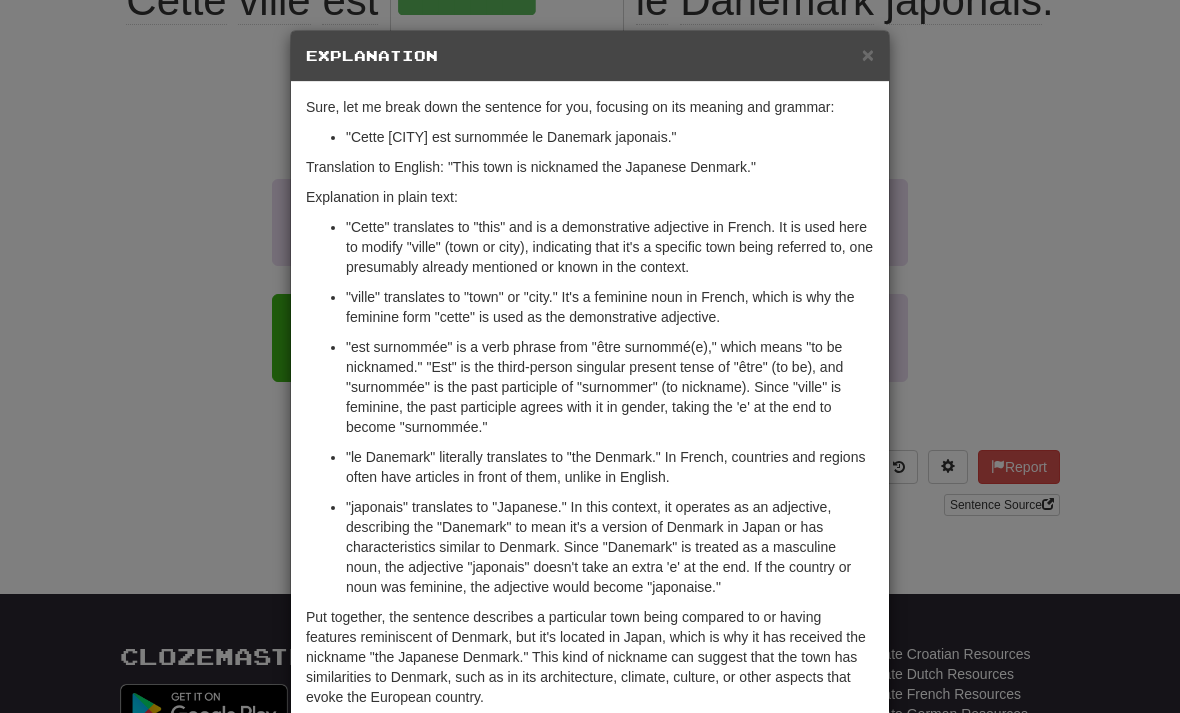 click on "×" at bounding box center (868, 54) 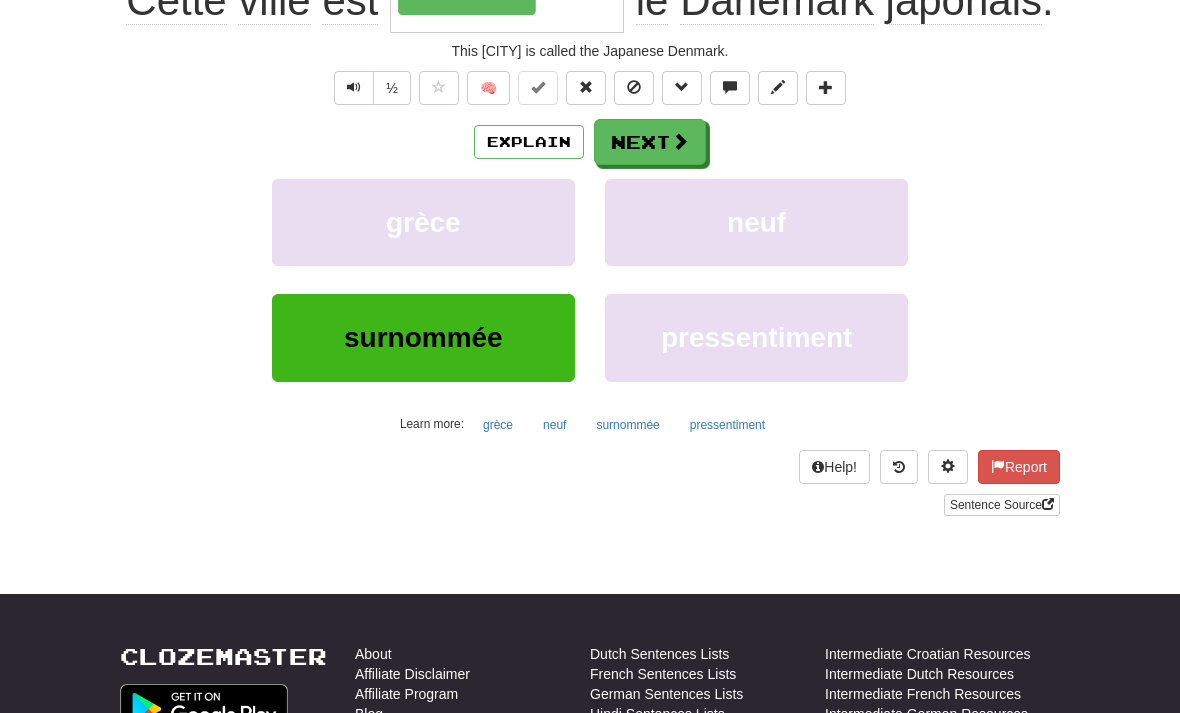 click on "Correct : 11 Incorrect : 0 To go : 9 Playing : Legacy Fast Track / Score: 160 + 8 100 % Mastered Review: 2026-01-12 Cette [CITY] est ********* le Danemark japonais. This [CITY] is called the Japanese Denmark. ½ 🧠 Explain Next grèce neuf surnommée pressentiment Learn more: grèce neuf surnommée pressentiment Help! Report Sentence Source" at bounding box center (590, 179) 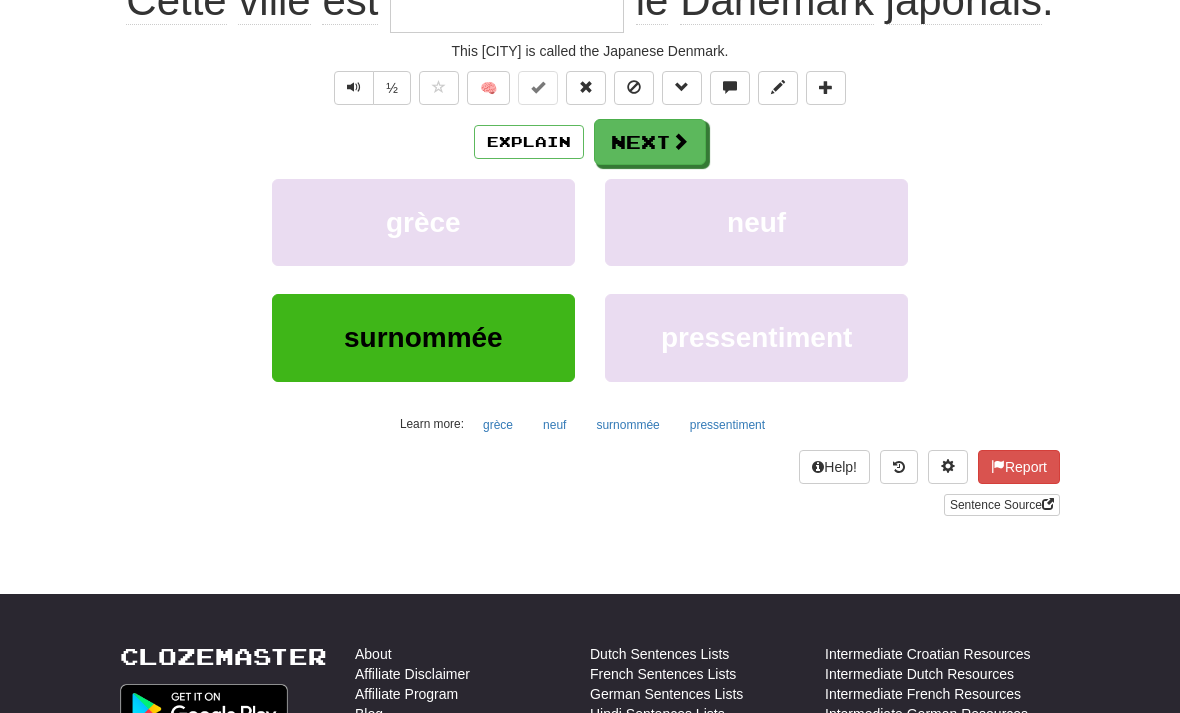 scroll, scrollTop: 47, scrollLeft: 0, axis: vertical 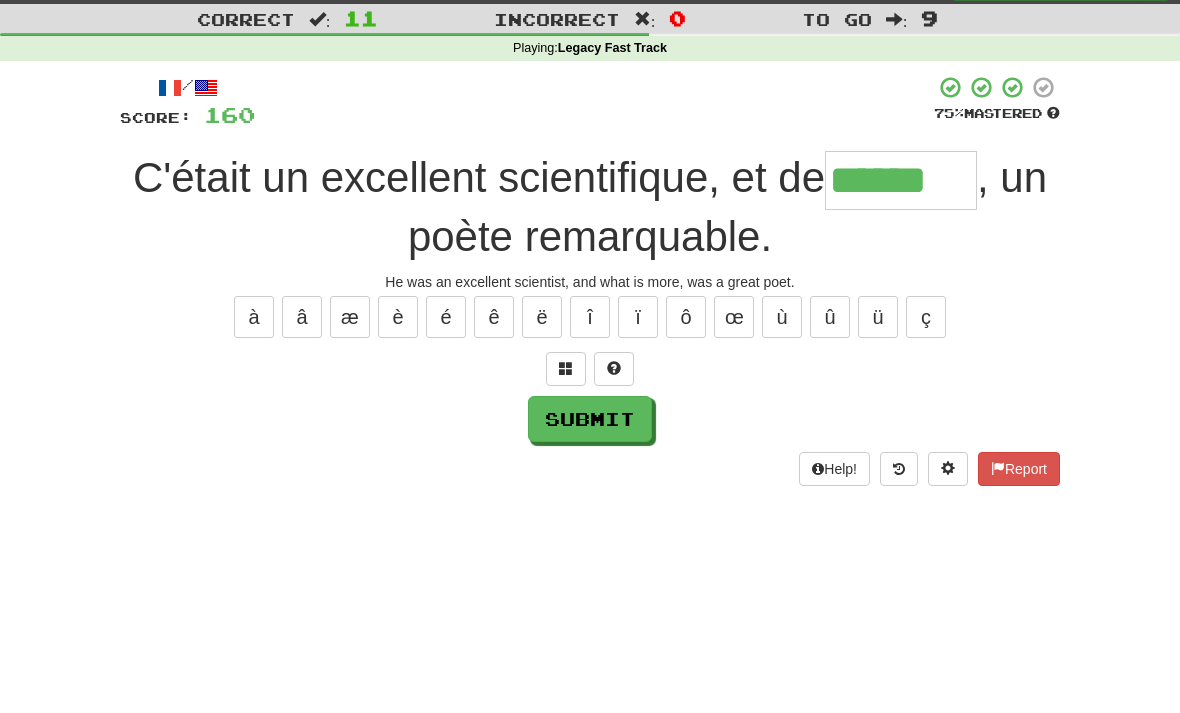 click on "î" at bounding box center [590, 317] 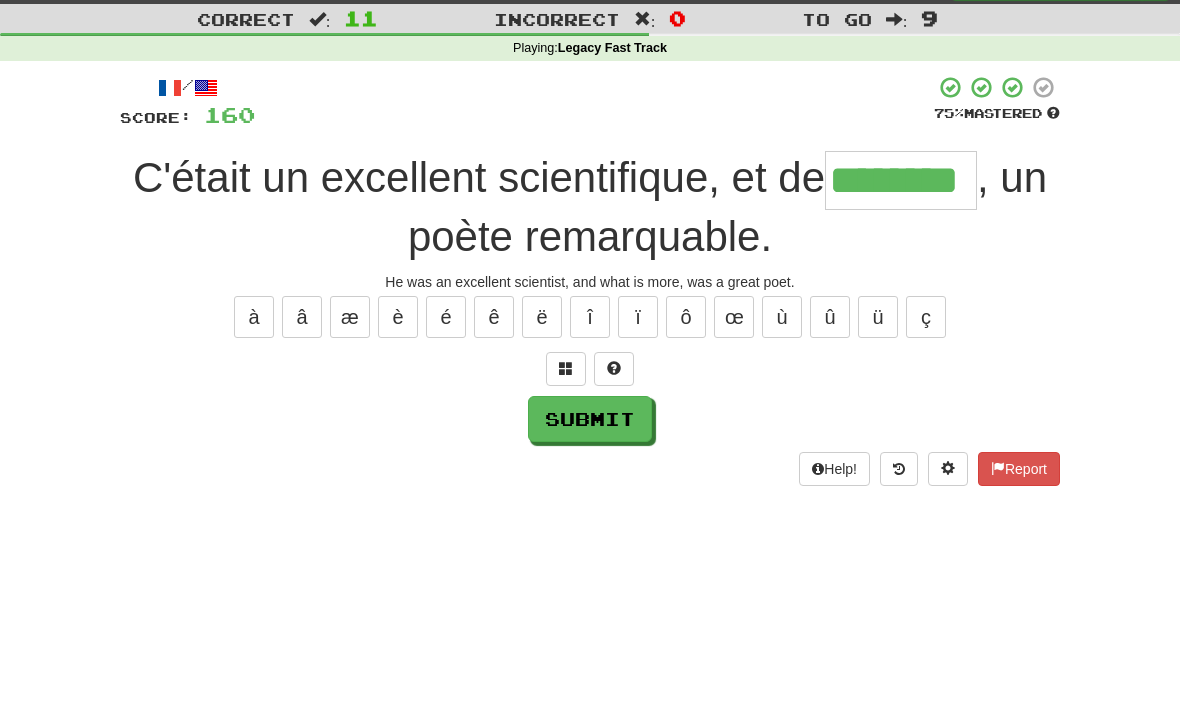 type on "********" 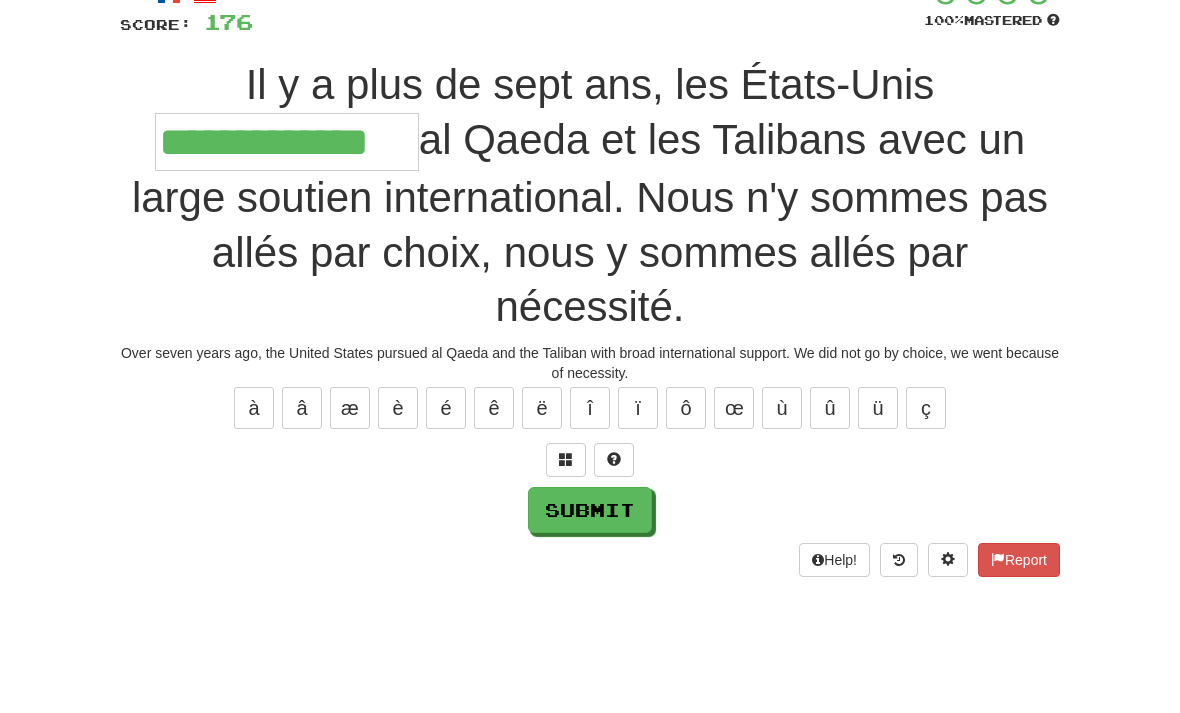 type on "**********" 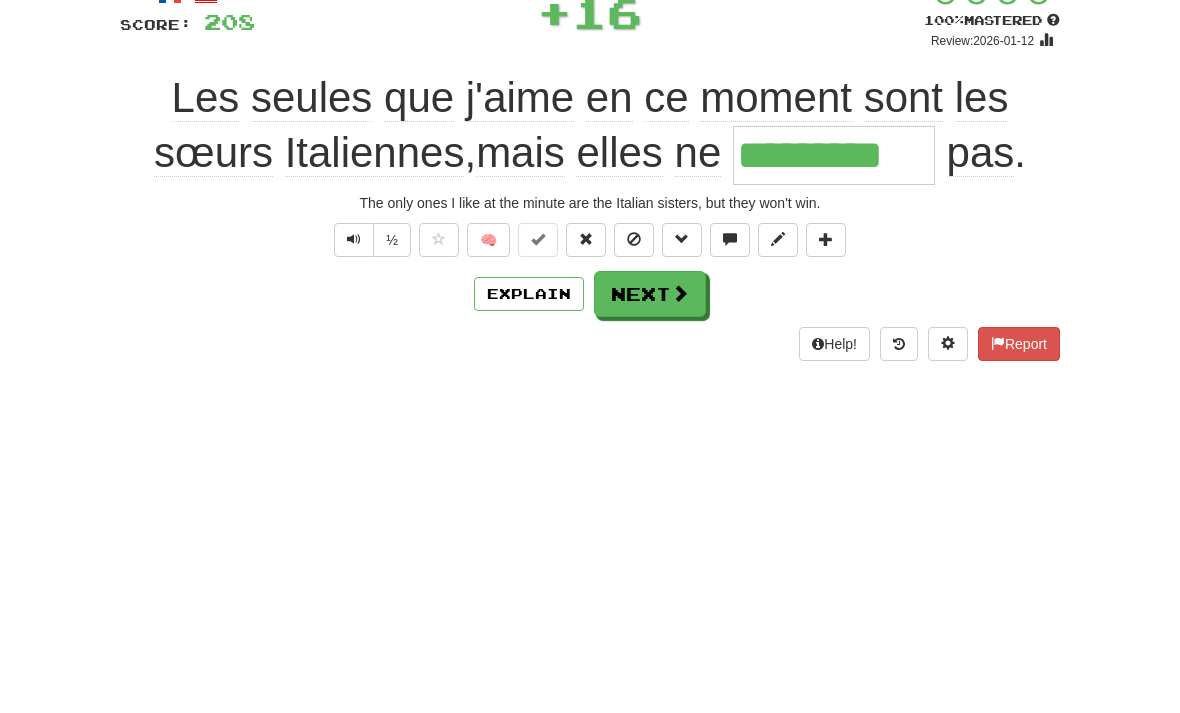 type on "*********" 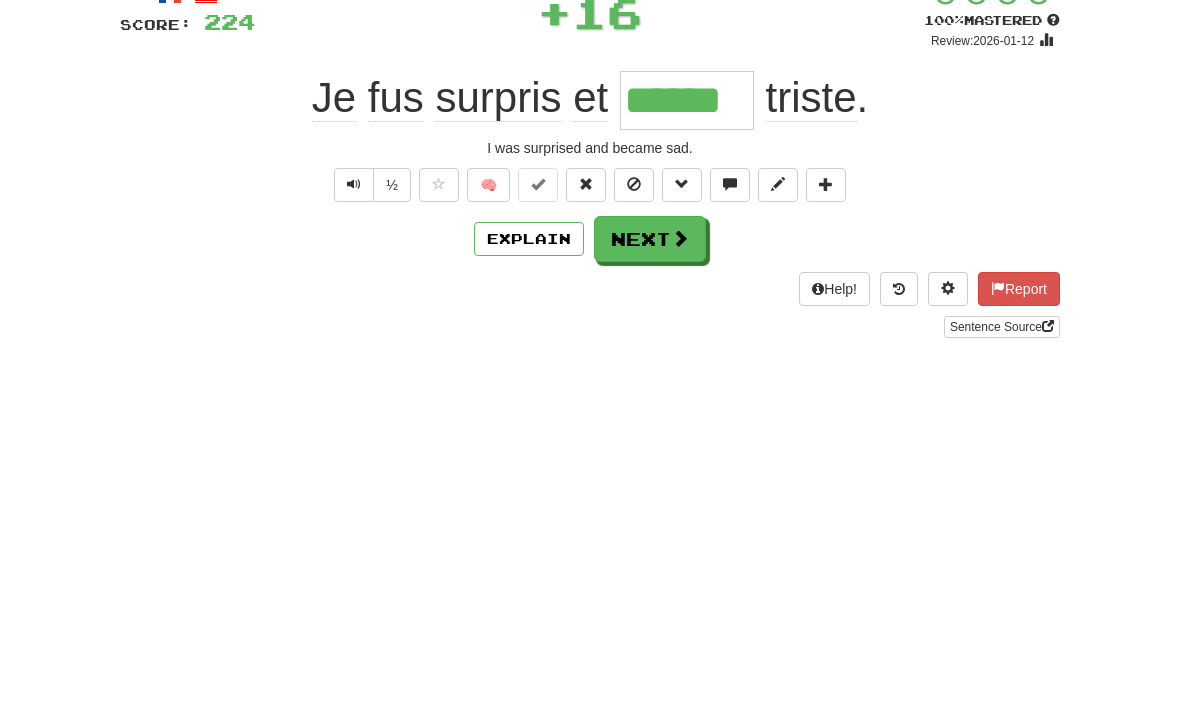 type on "******" 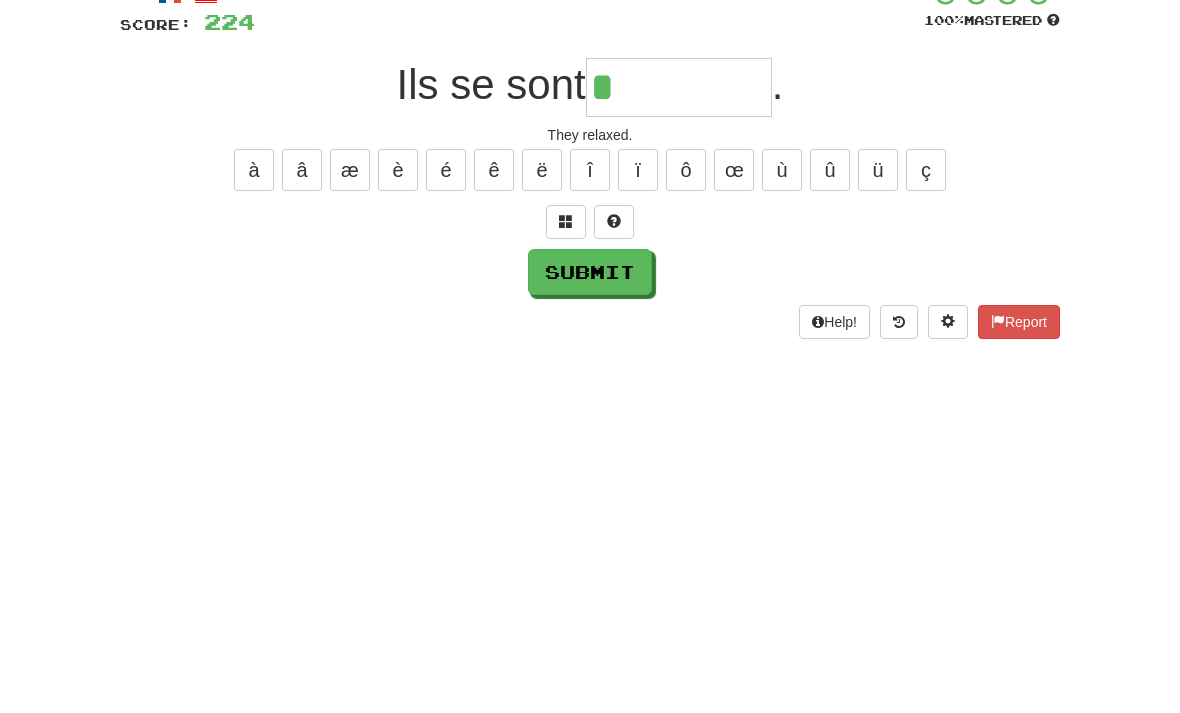 click on "é" at bounding box center [446, 263] 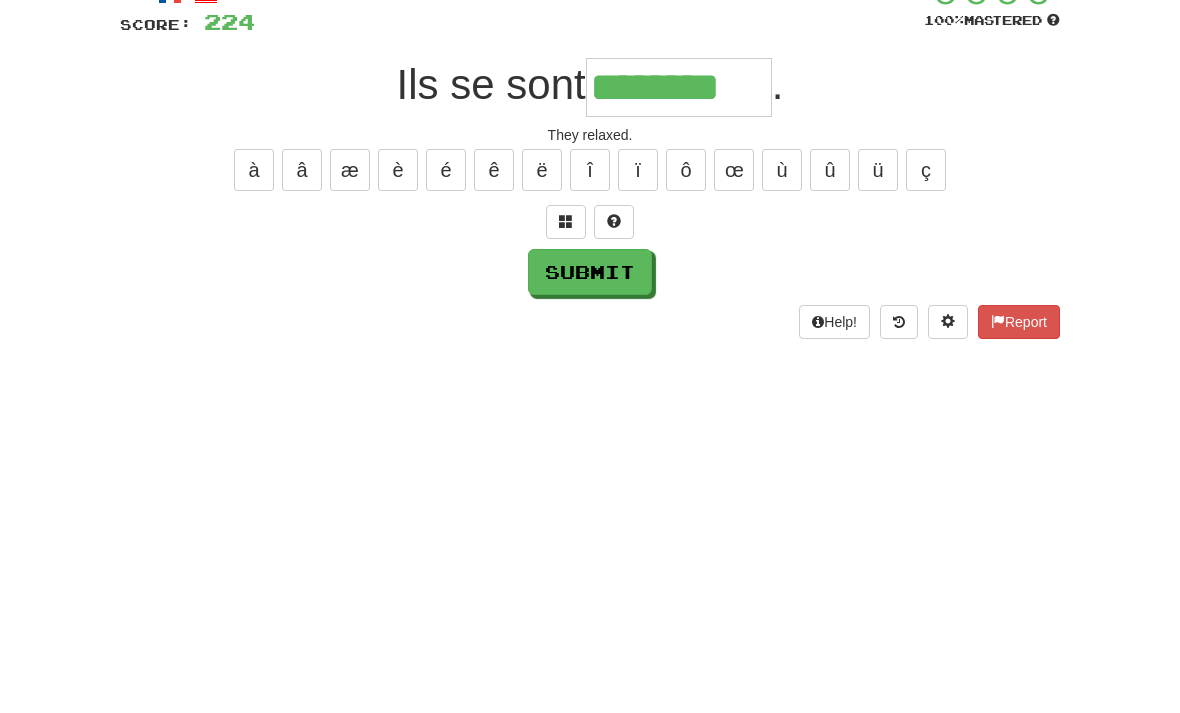 type on "********" 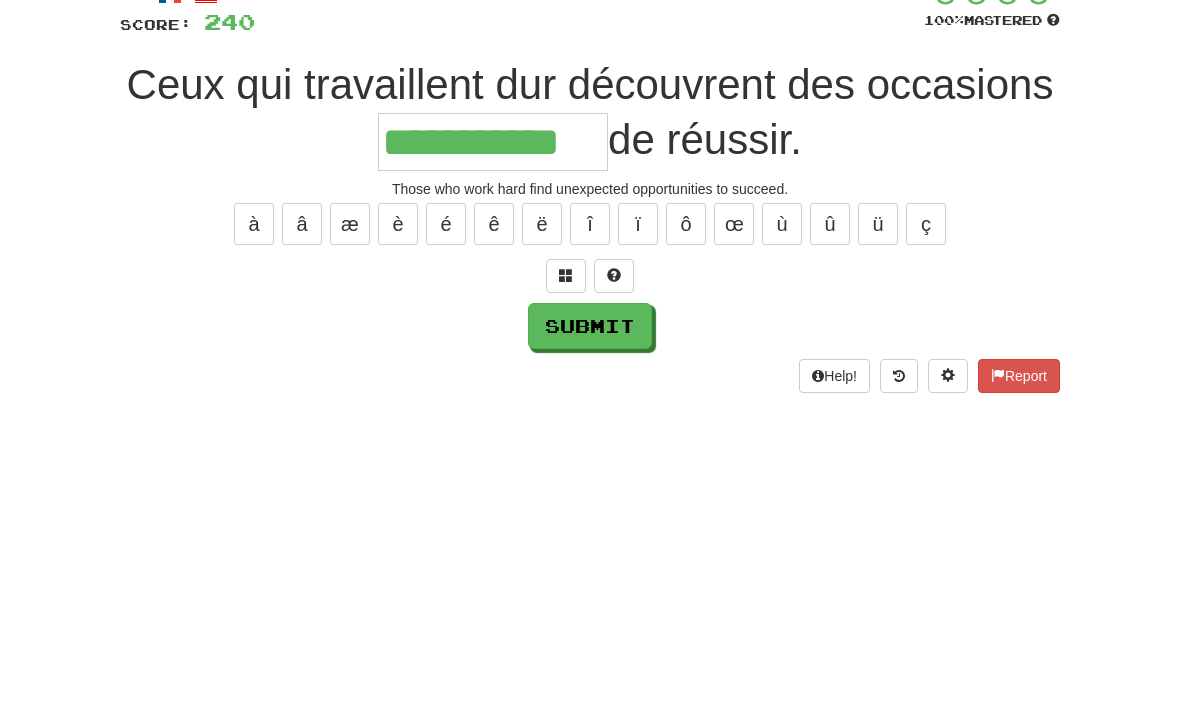 type on "**********" 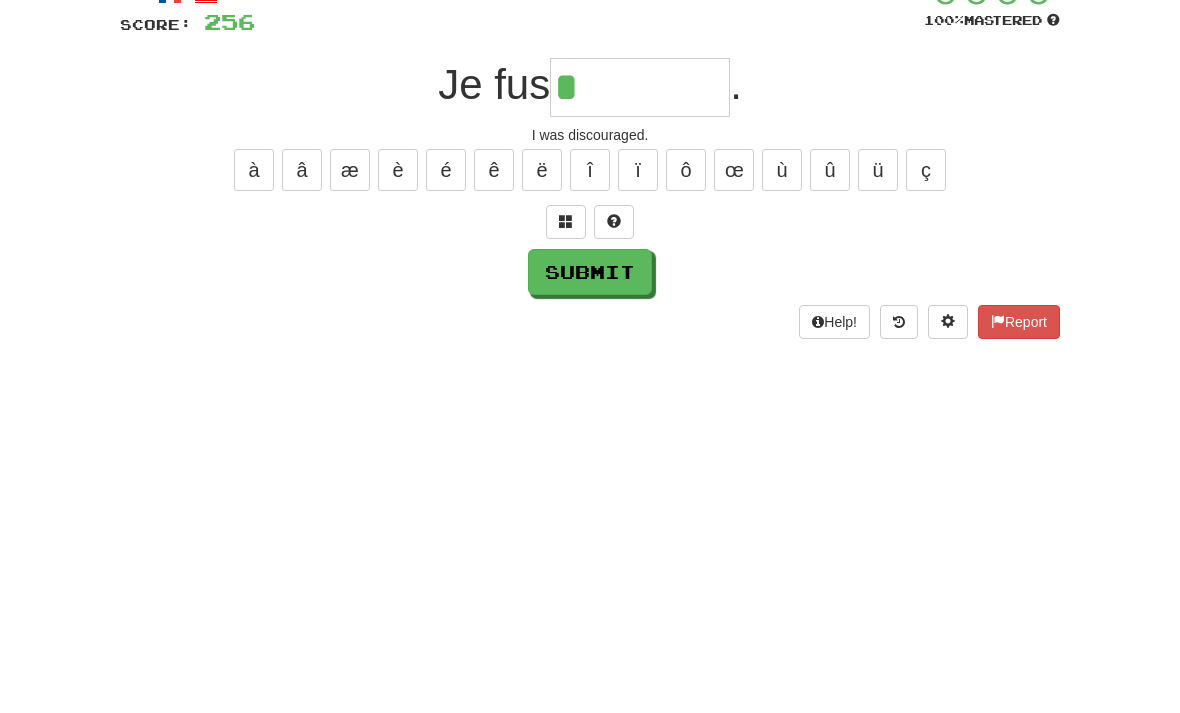 click on "é" at bounding box center [446, 263] 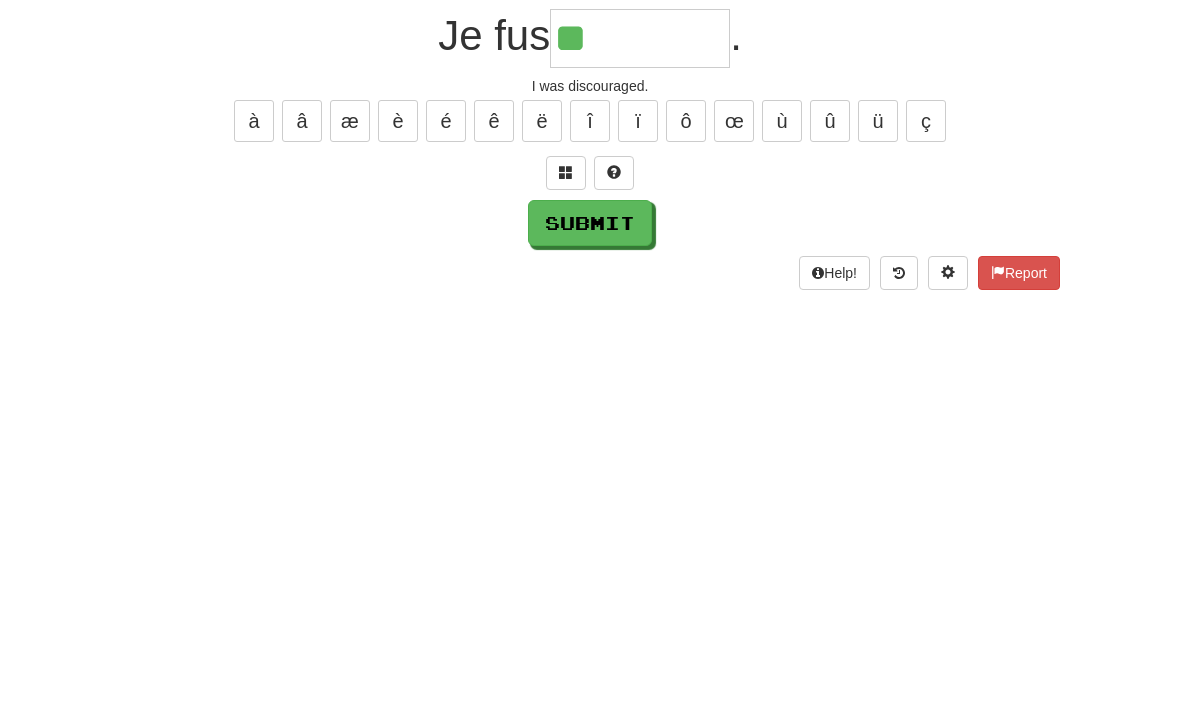 click at bounding box center (566, 315) 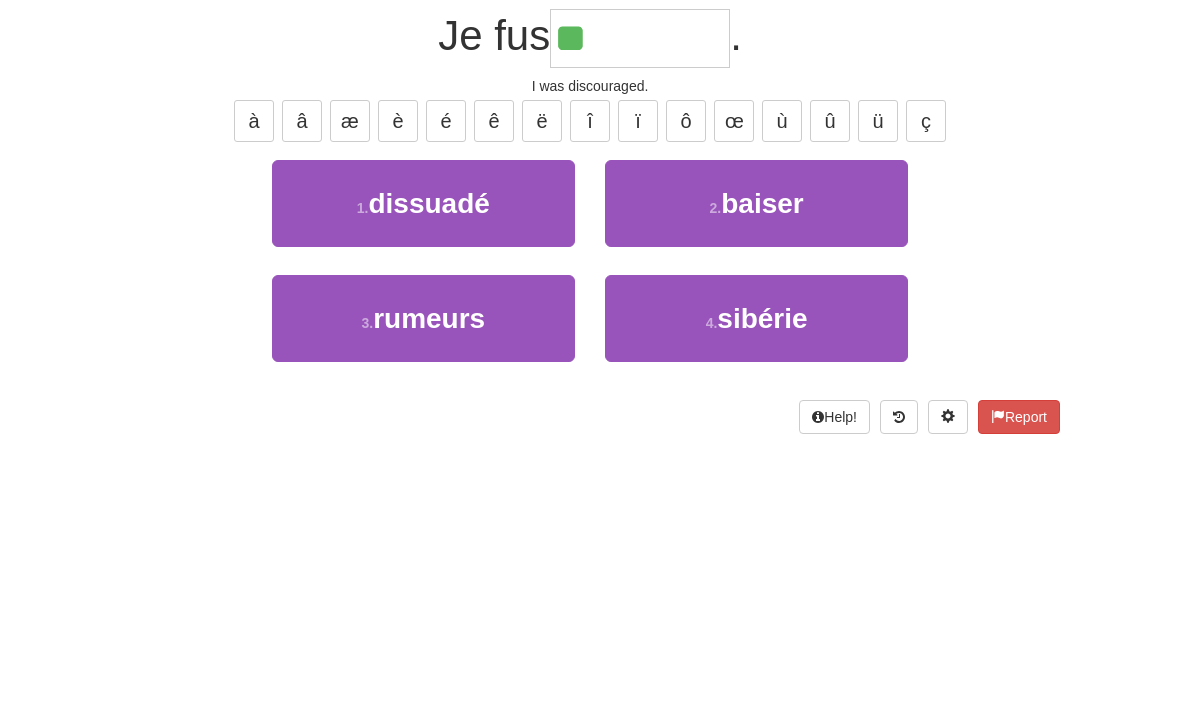 click on "1 . dissuadé" at bounding box center (423, 345) 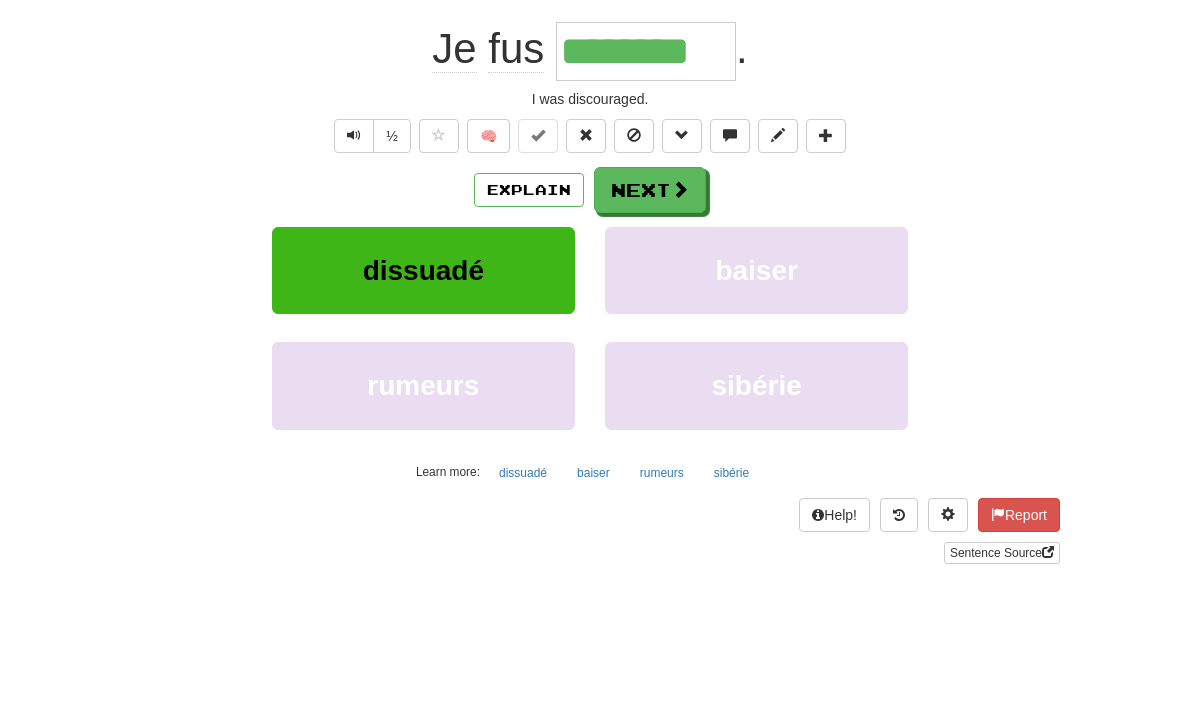 scroll, scrollTop: 189, scrollLeft: 0, axis: vertical 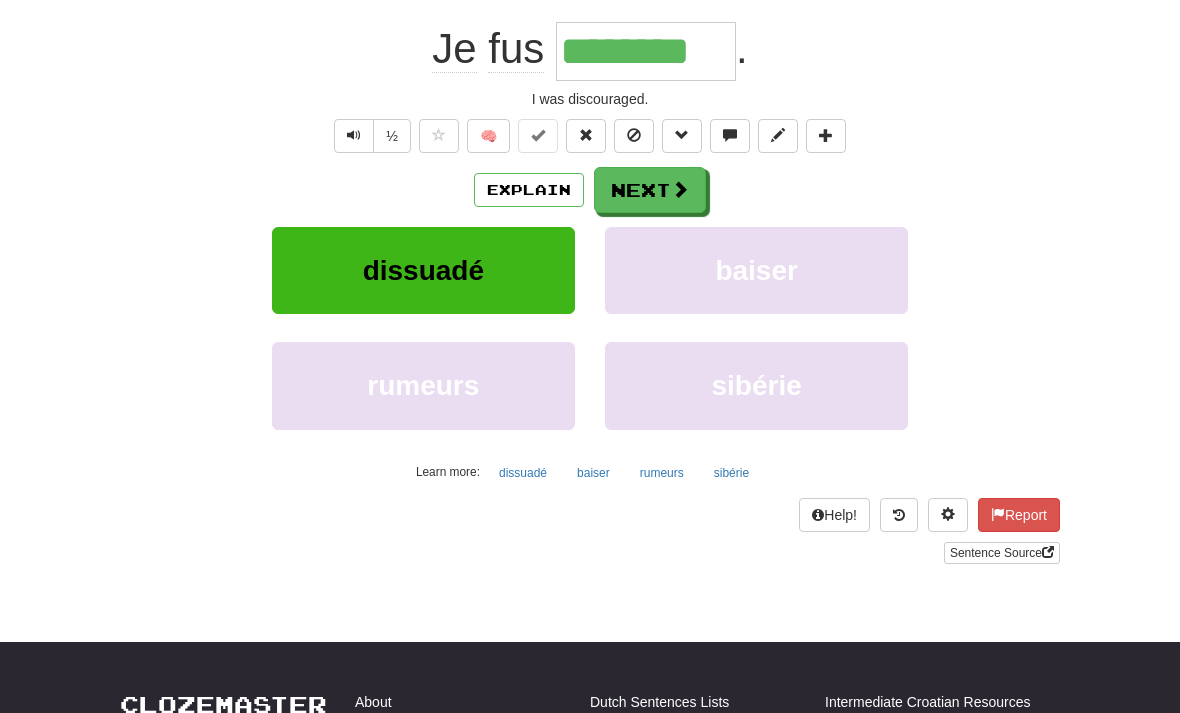 click on "dissuadé" at bounding box center [423, 270] 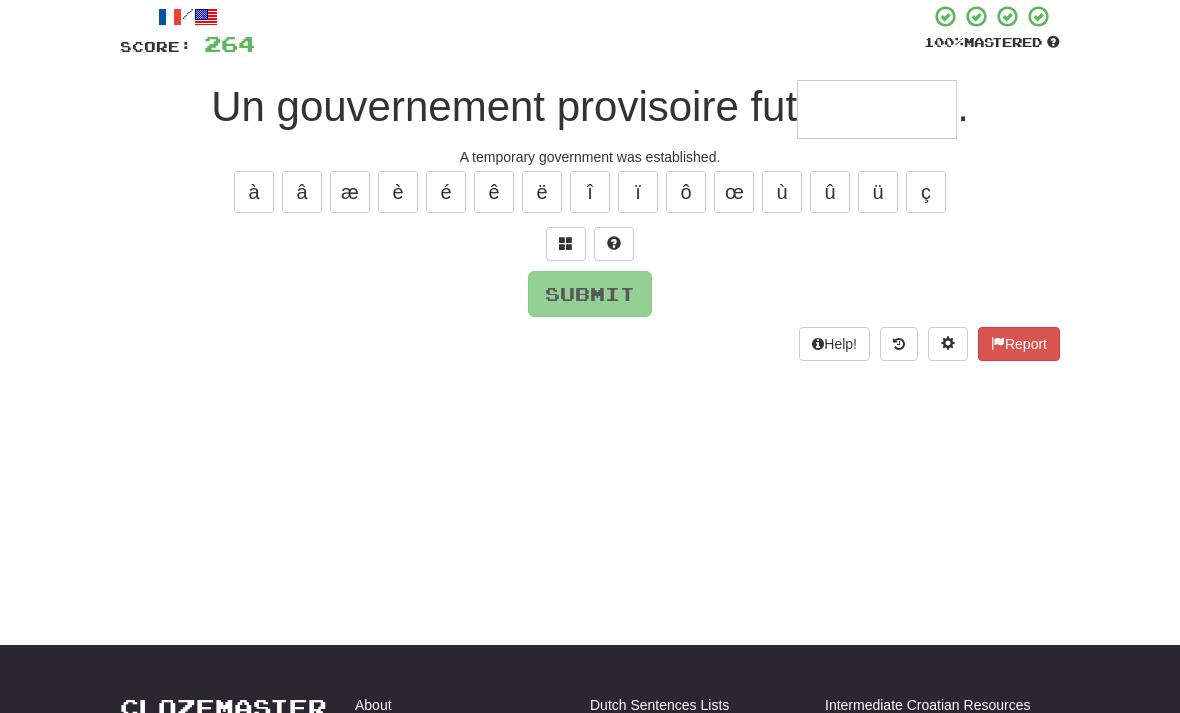 scroll, scrollTop: 69, scrollLeft: 0, axis: vertical 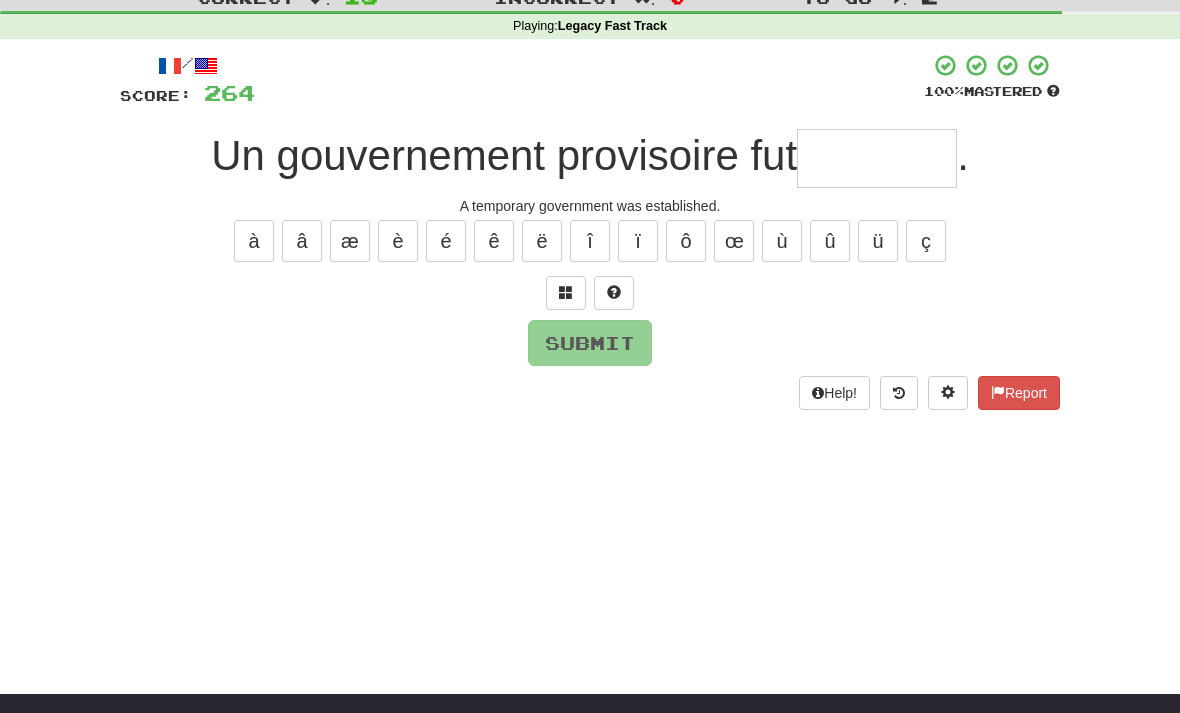 type on "*" 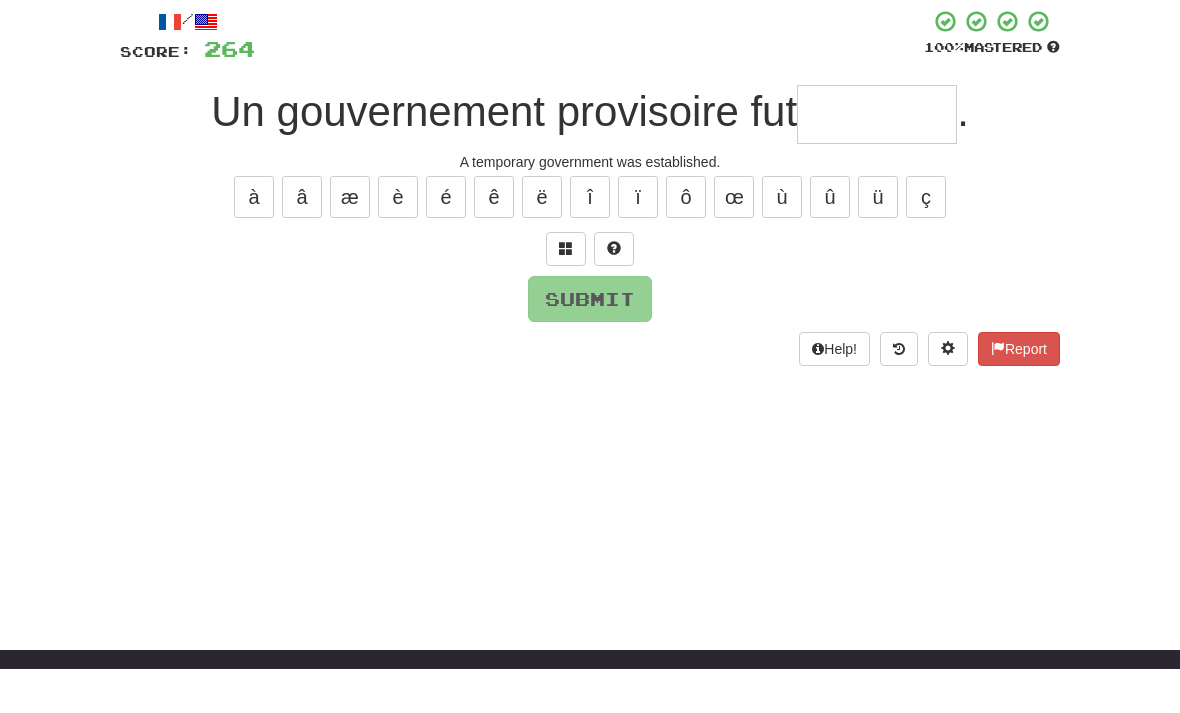 click at bounding box center [566, 293] 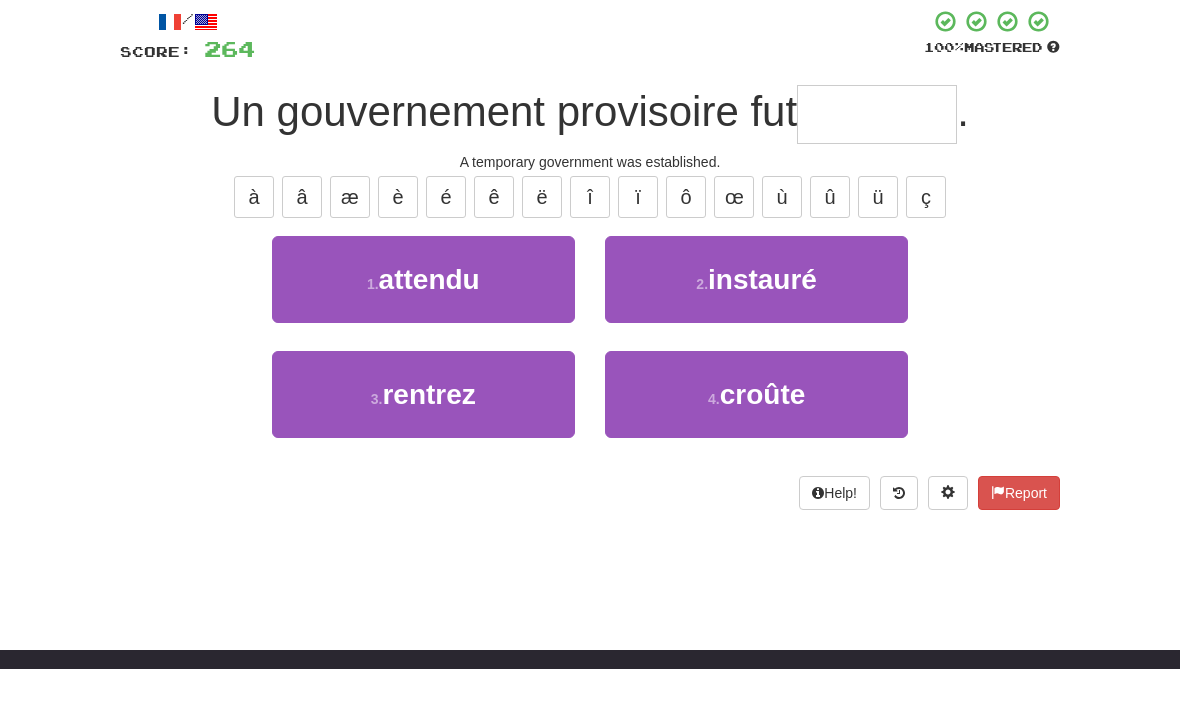 click on "instauré" at bounding box center (762, 323) 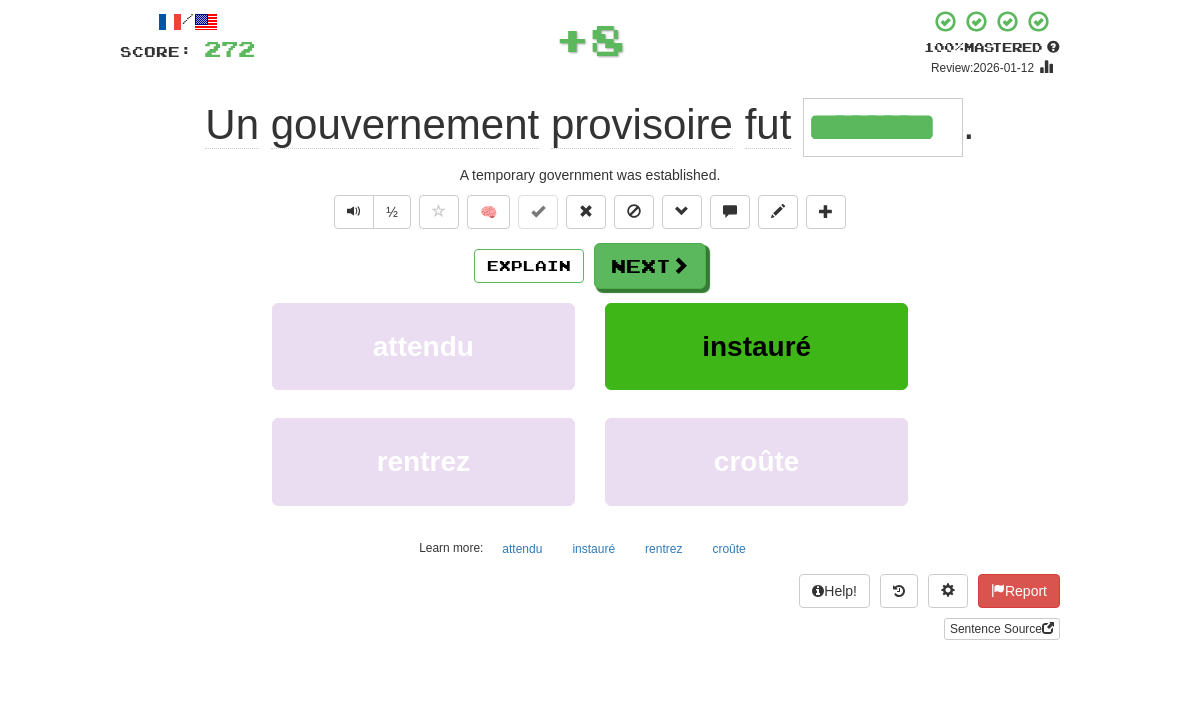 scroll, scrollTop: 113, scrollLeft: 0, axis: vertical 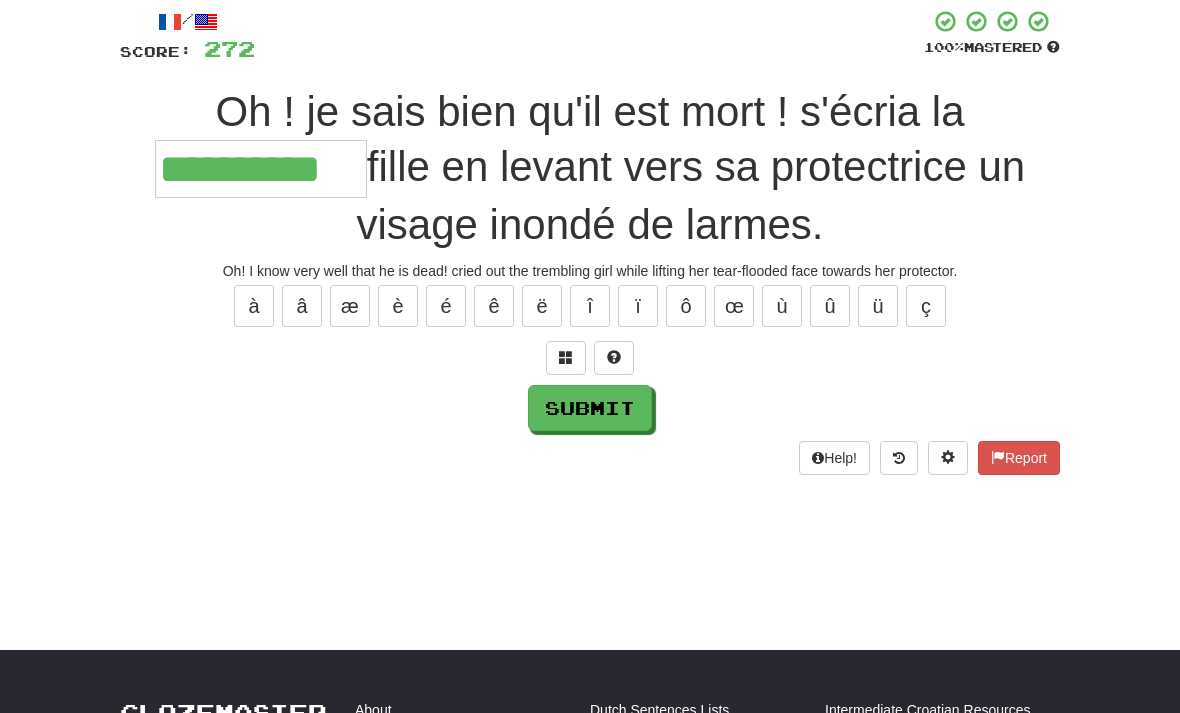 type on "**********" 